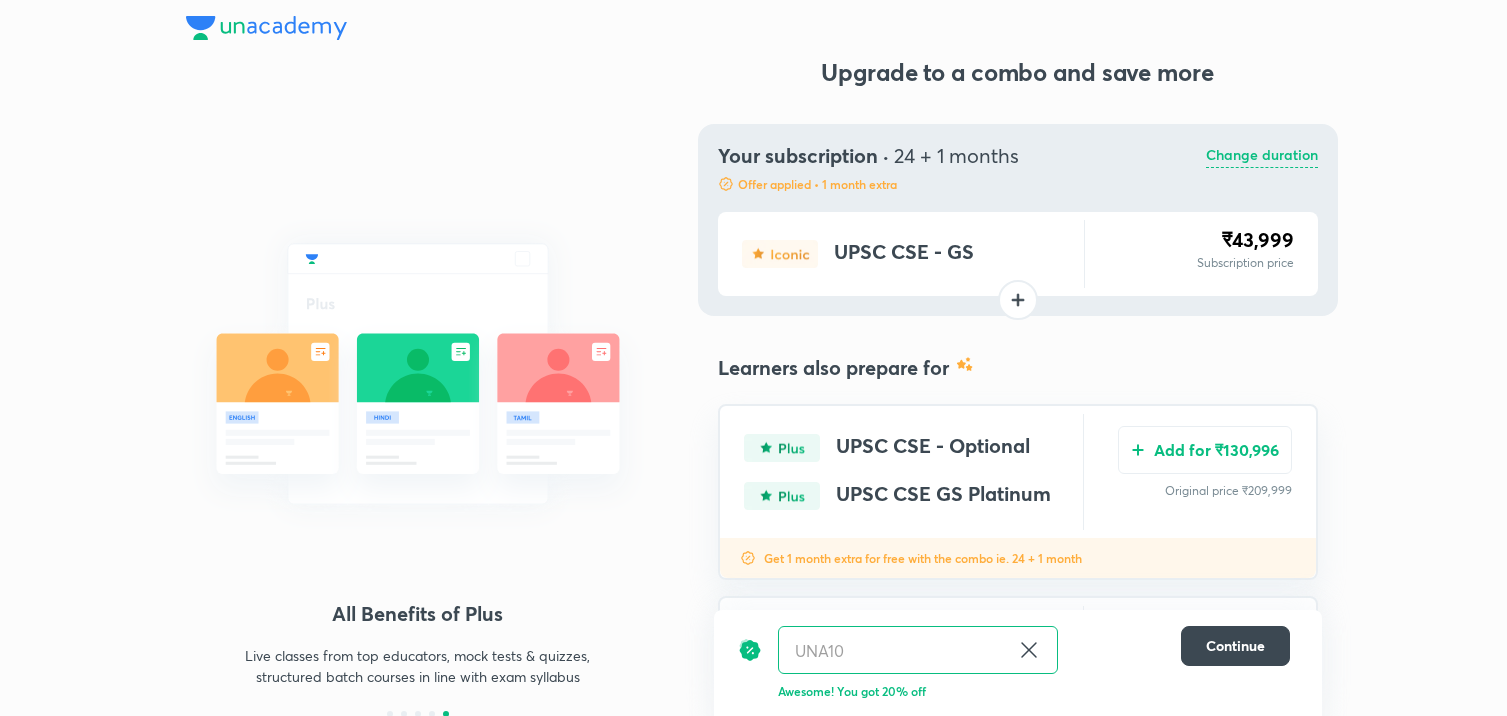 scroll, scrollTop: 0, scrollLeft: 0, axis: both 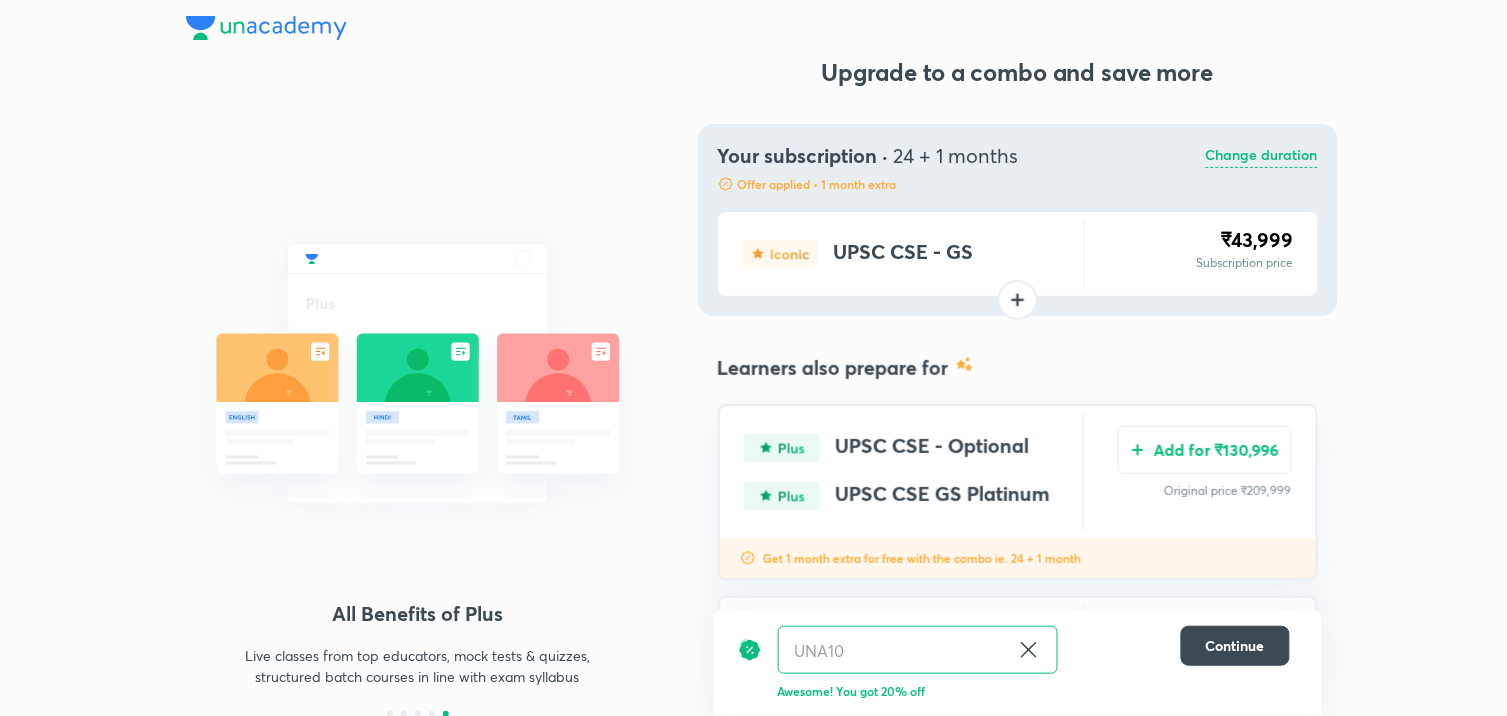click at bounding box center (266, 28) 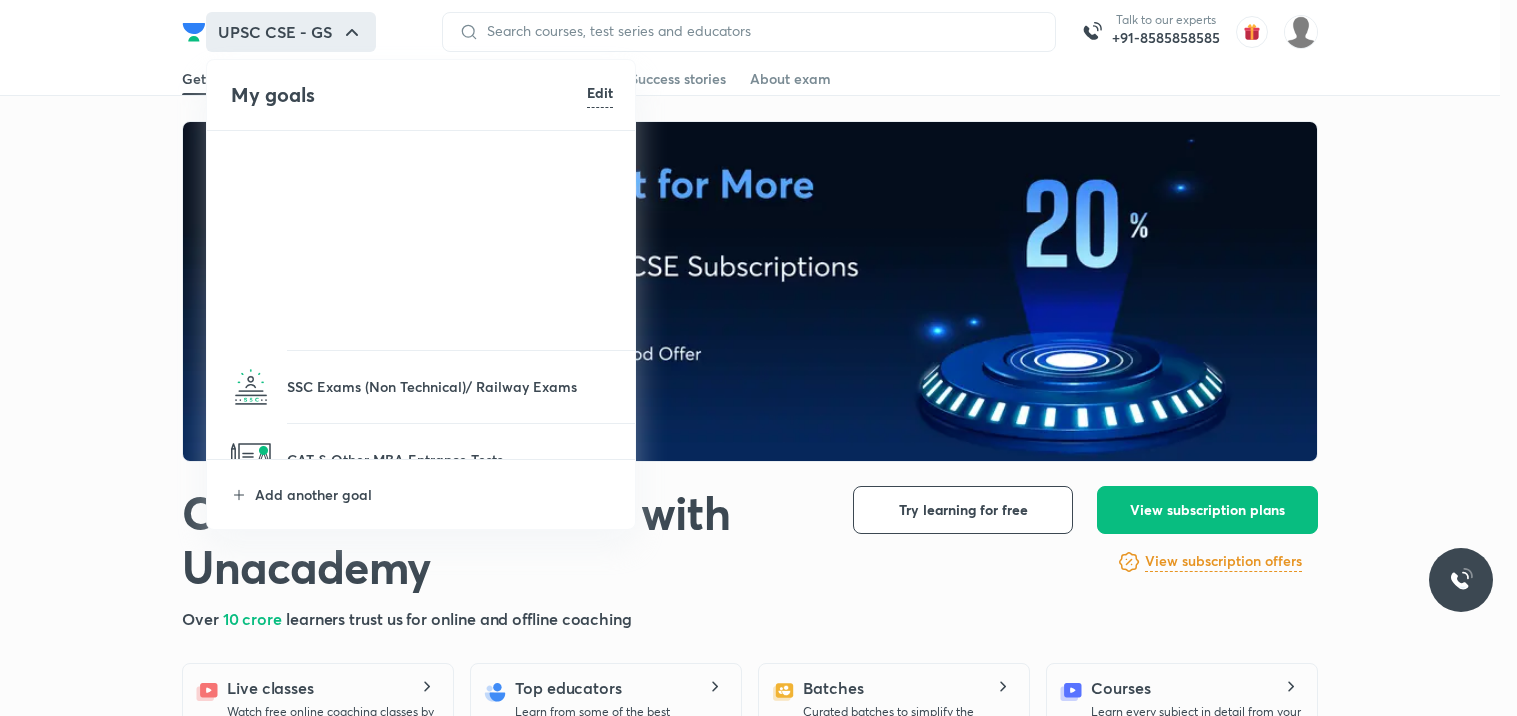 scroll, scrollTop: 0, scrollLeft: 0, axis: both 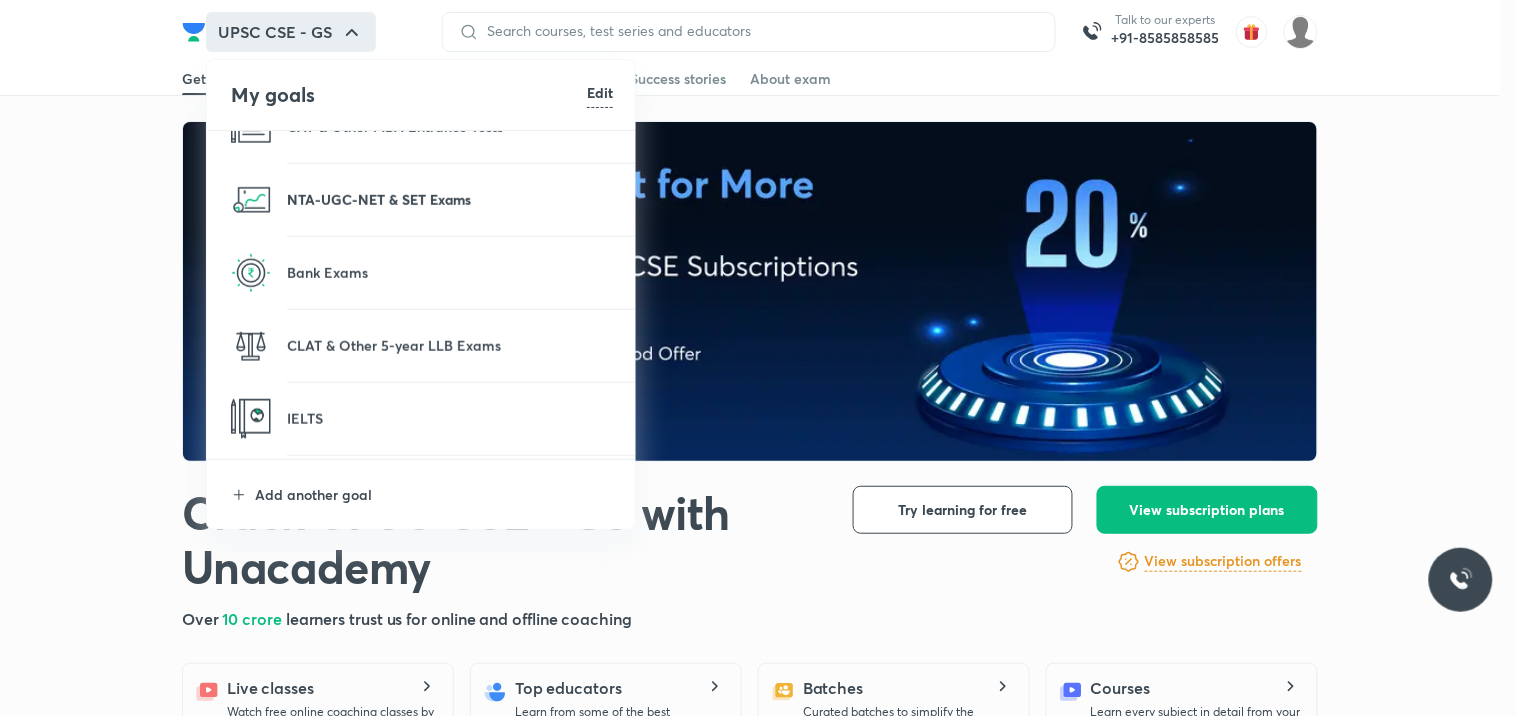 click on "NTA-UGC-NET & SET Exams" at bounding box center (450, 199) 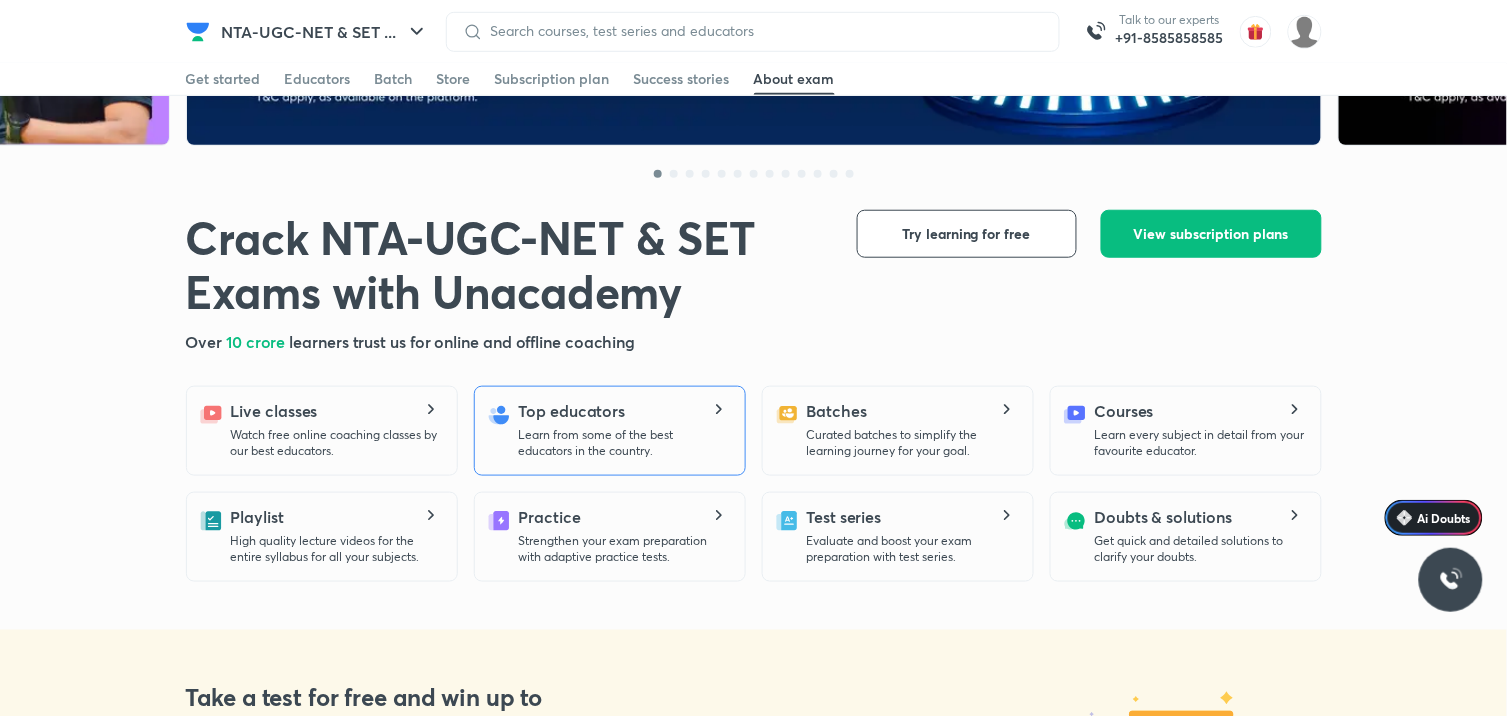 scroll, scrollTop: 0, scrollLeft: 0, axis: both 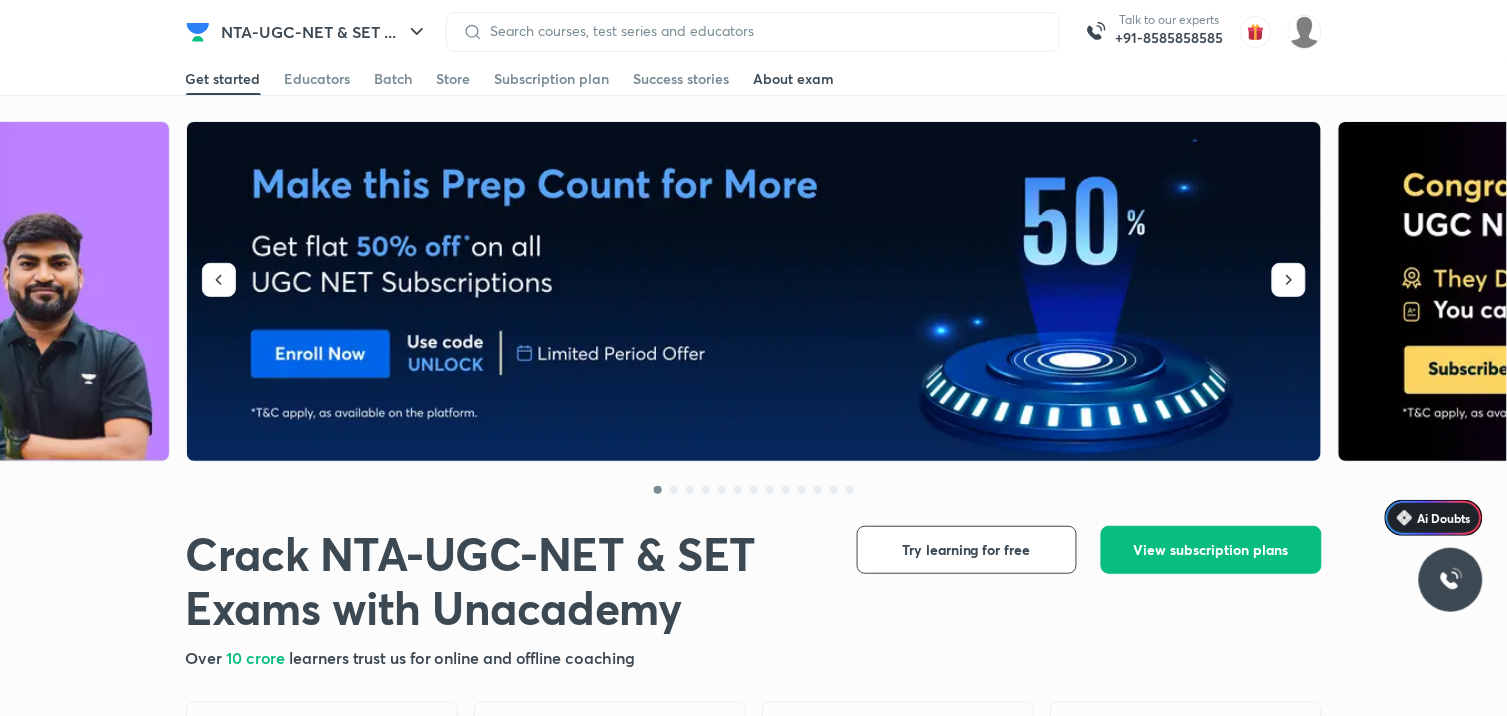 click on "About exam" at bounding box center [794, 79] 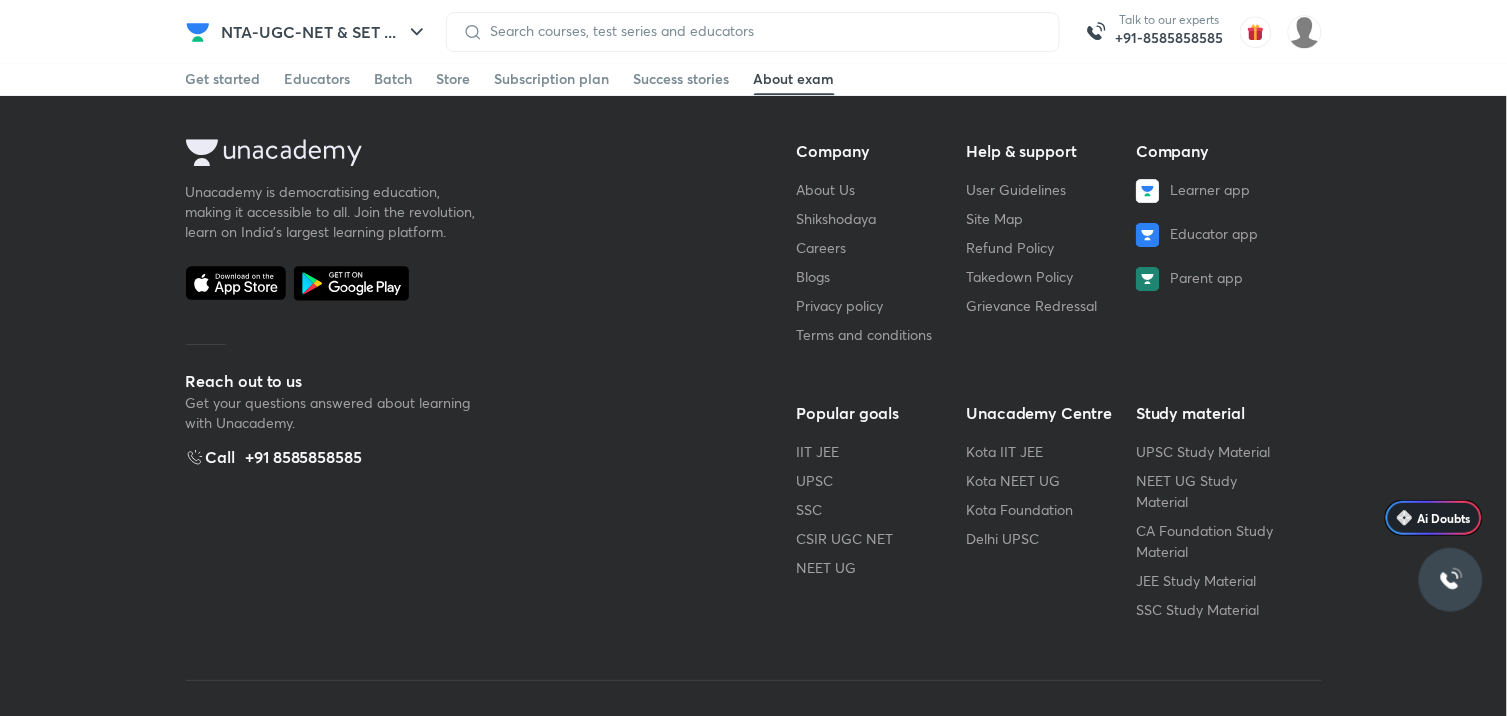 scroll, scrollTop: 1578, scrollLeft: 0, axis: vertical 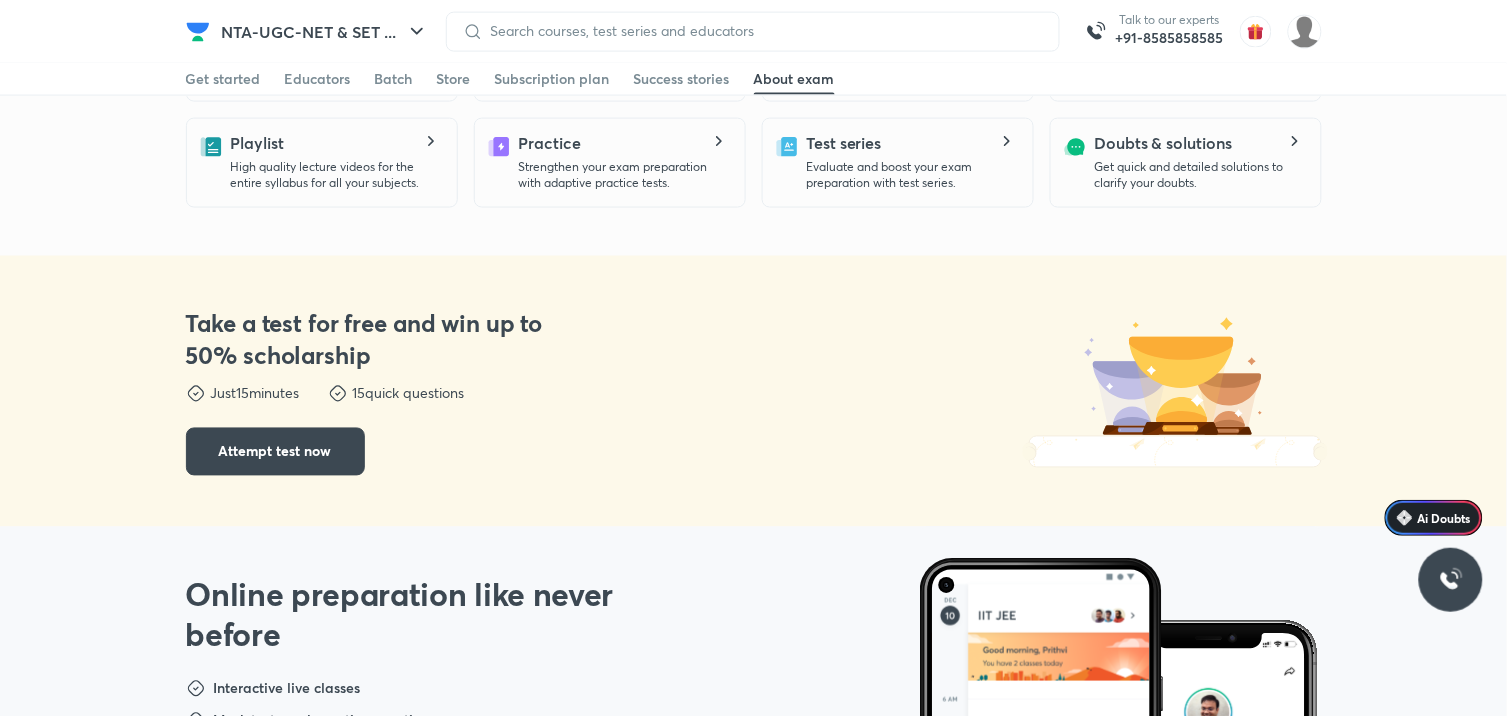 click on "About exam" at bounding box center [794, 79] 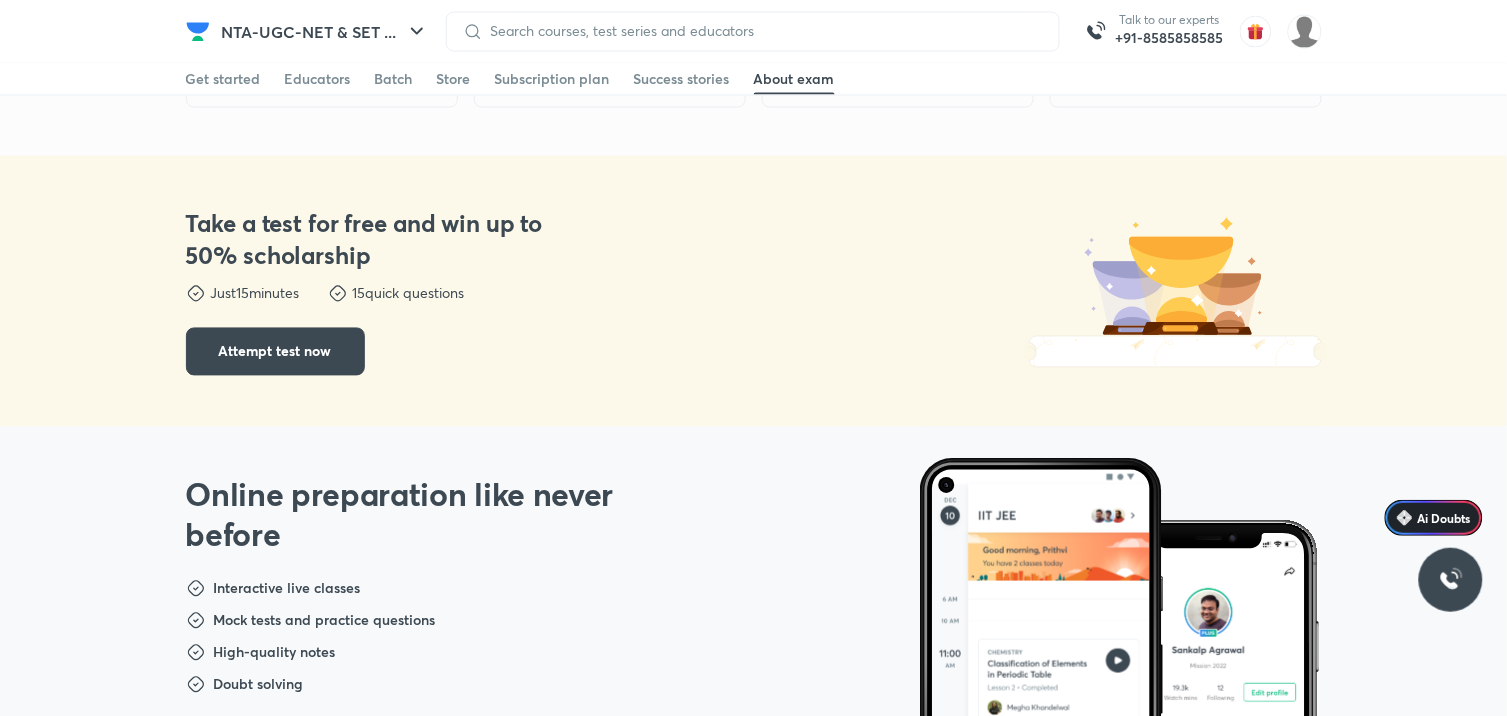 click on "About exam" at bounding box center (794, 79) 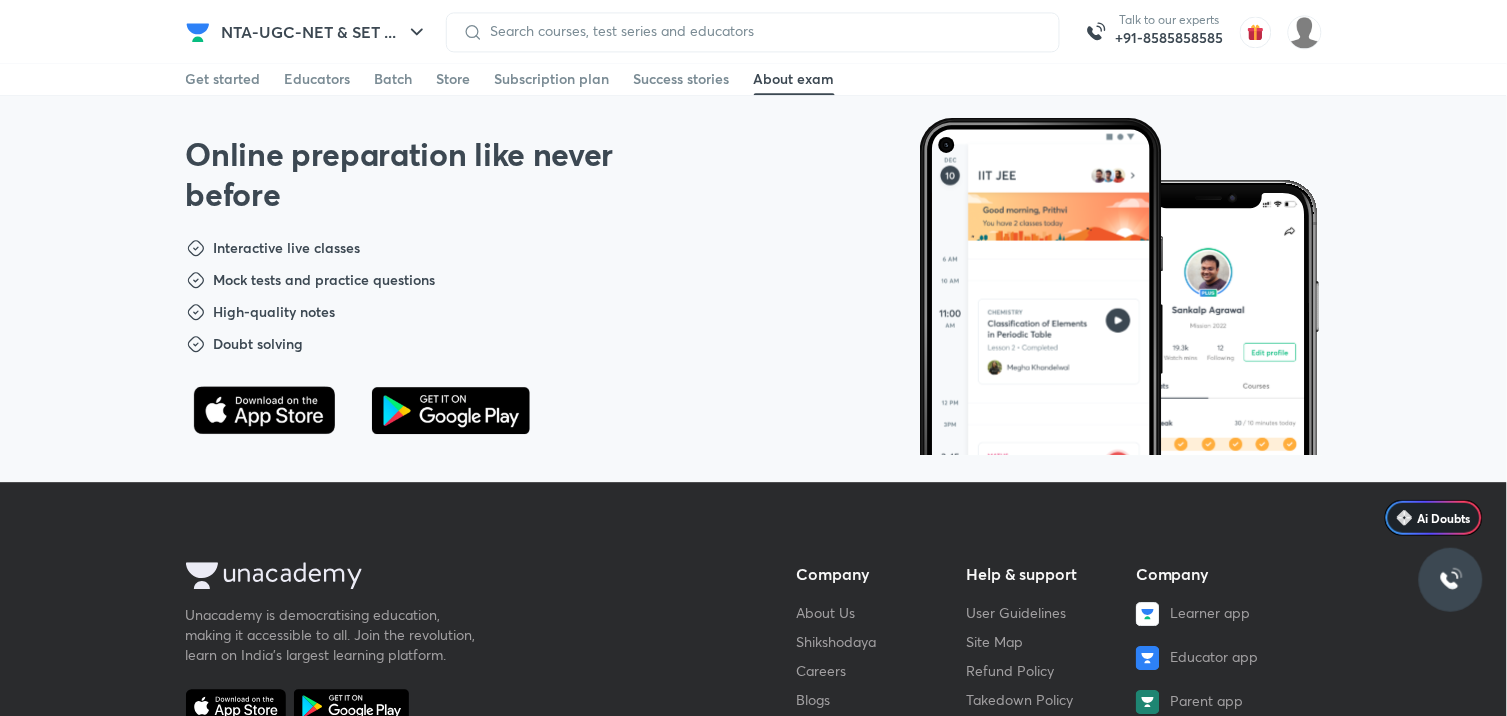 click on "About exam" at bounding box center [794, 79] 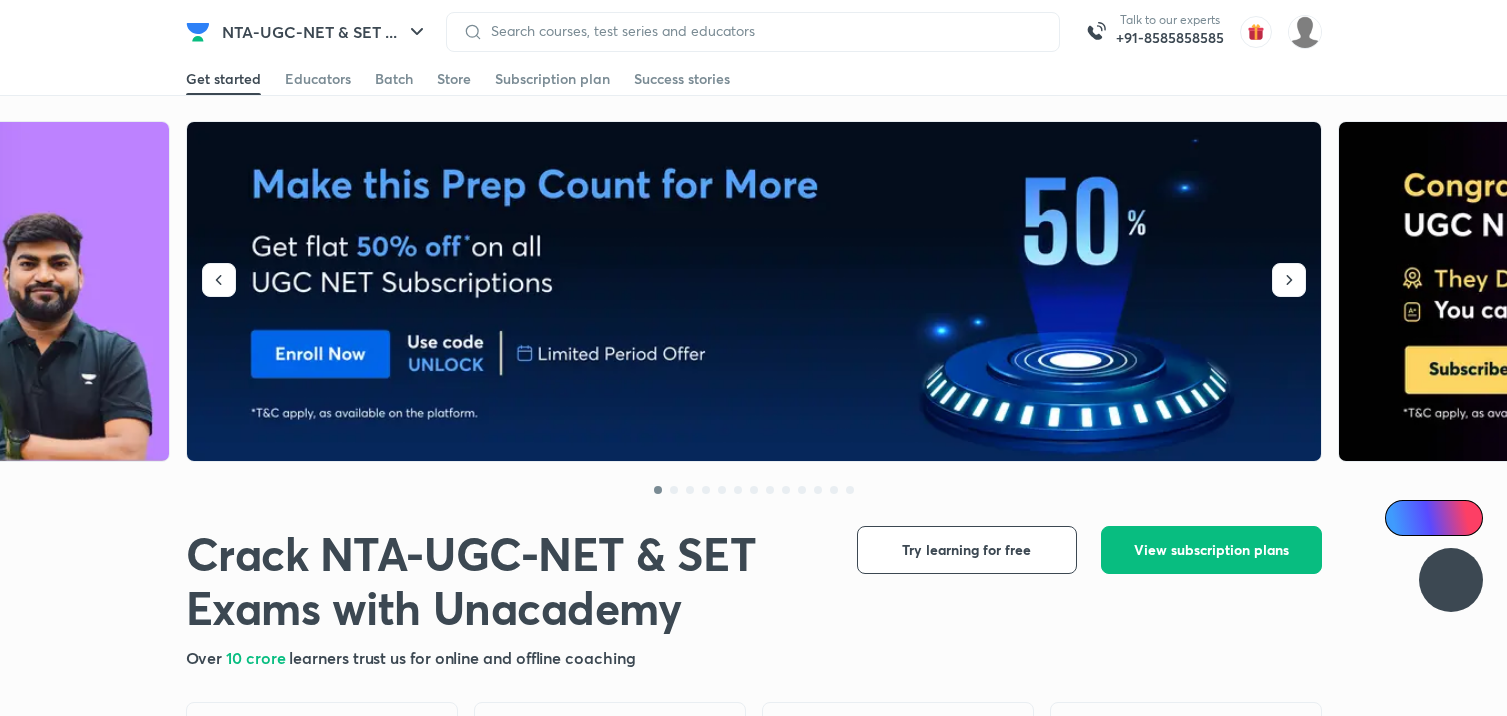 scroll, scrollTop: 1196, scrollLeft: 0, axis: vertical 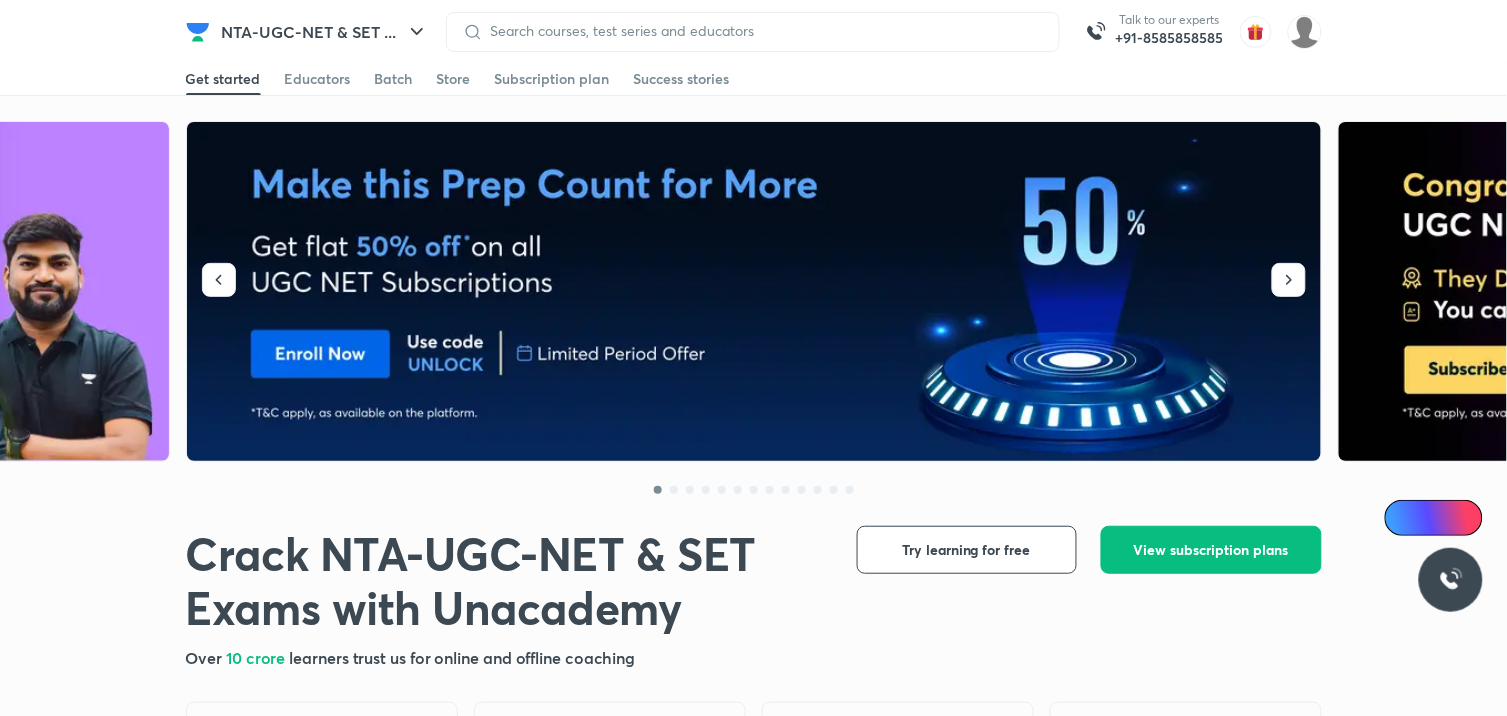click on "Get started Educators Batch Store Subscription plan Success stories" at bounding box center [754, 79] 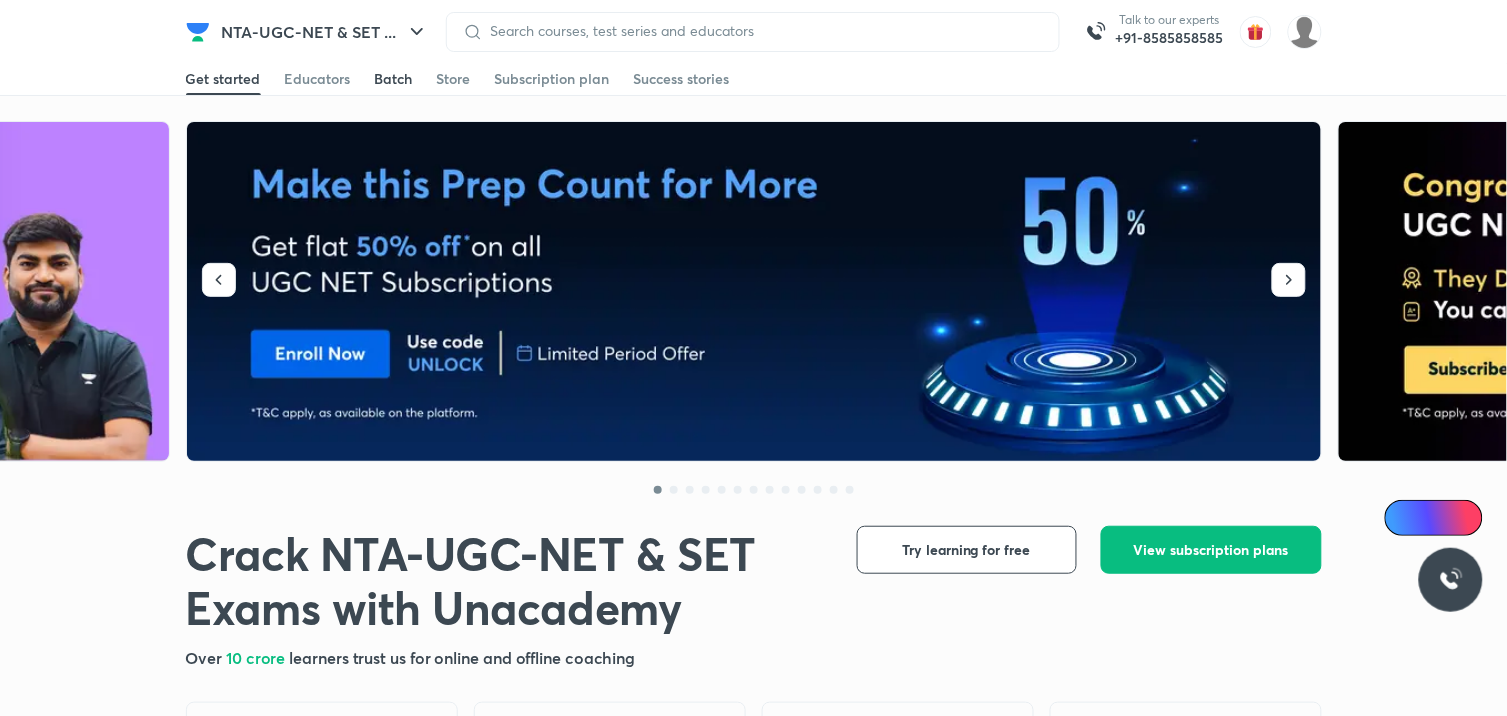 click on "Batch" at bounding box center (394, 79) 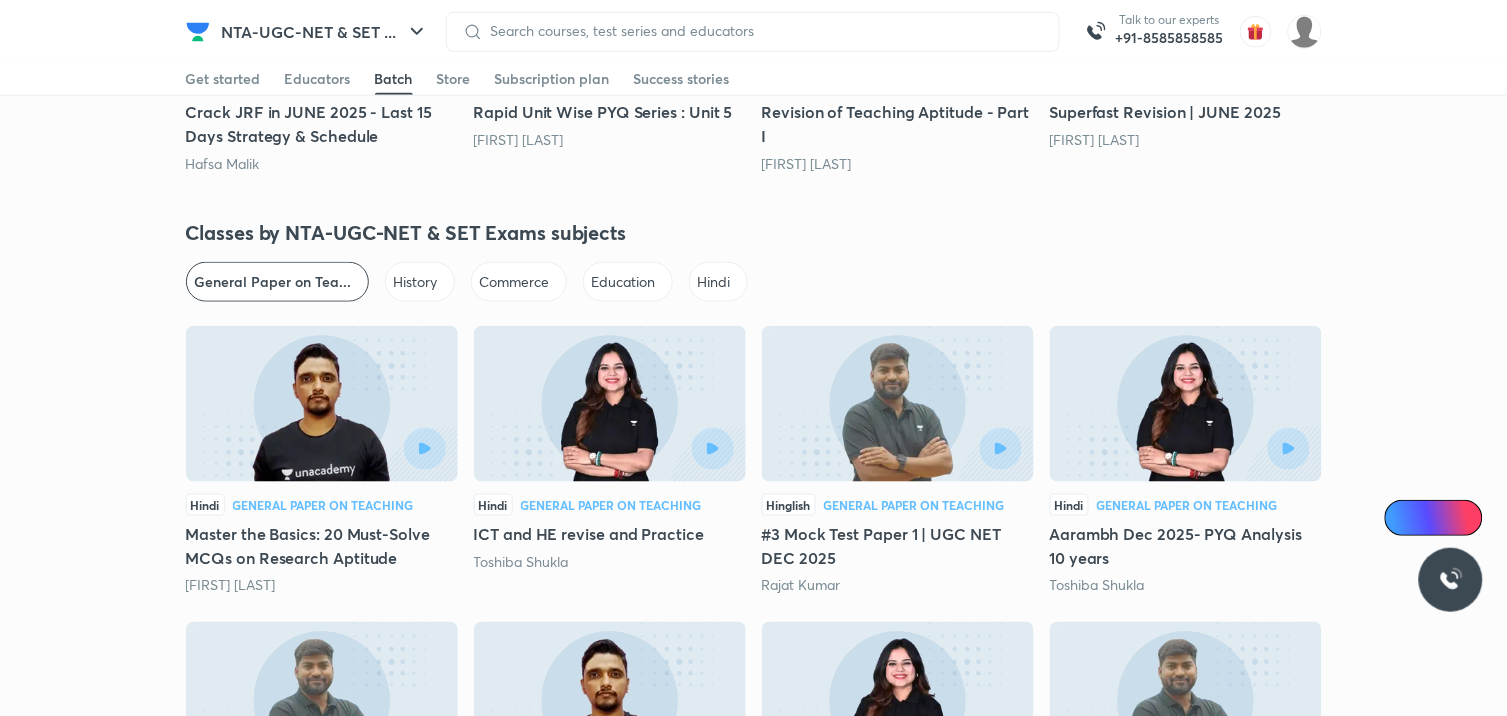 scroll, scrollTop: 4445, scrollLeft: 0, axis: vertical 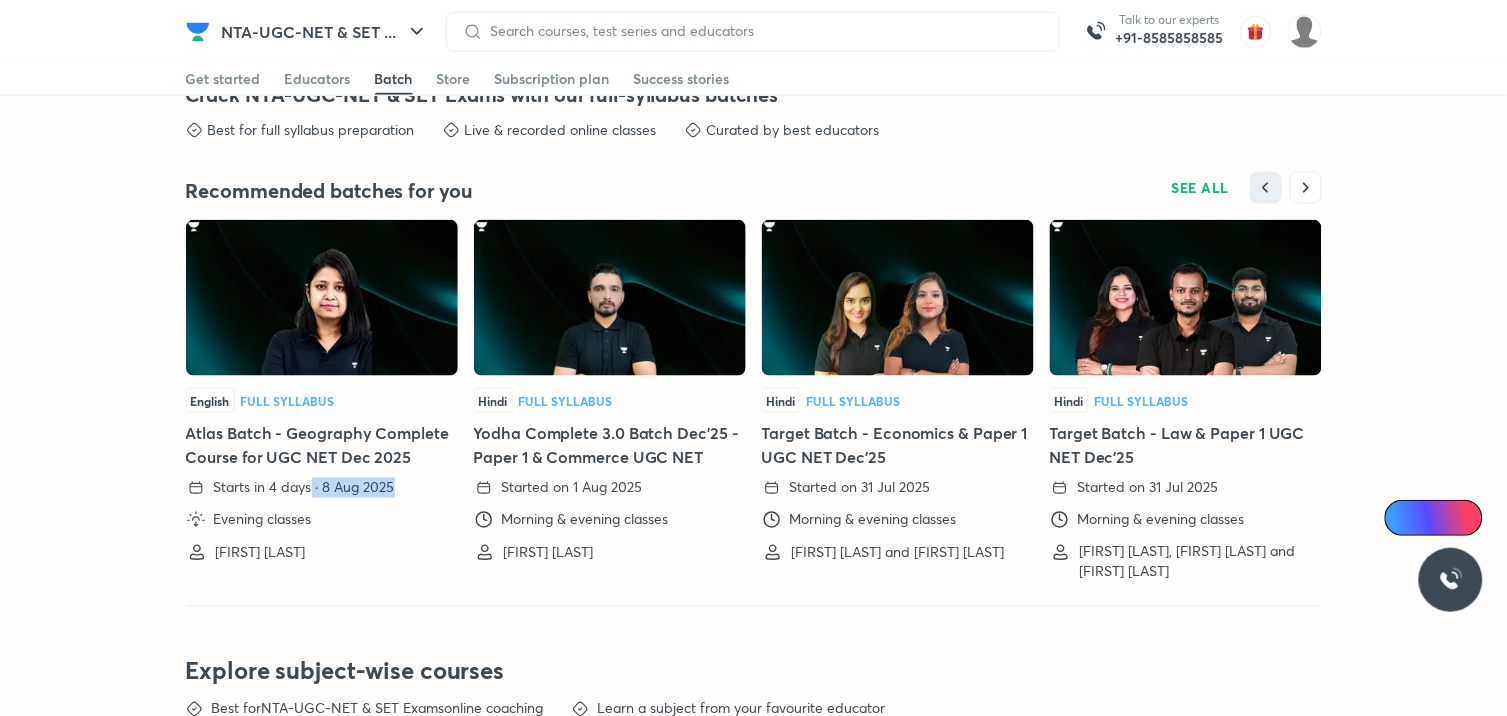 drag, startPoint x: 313, startPoint y: 494, endPoint x: 414, endPoint y: 492, distance: 101.0198 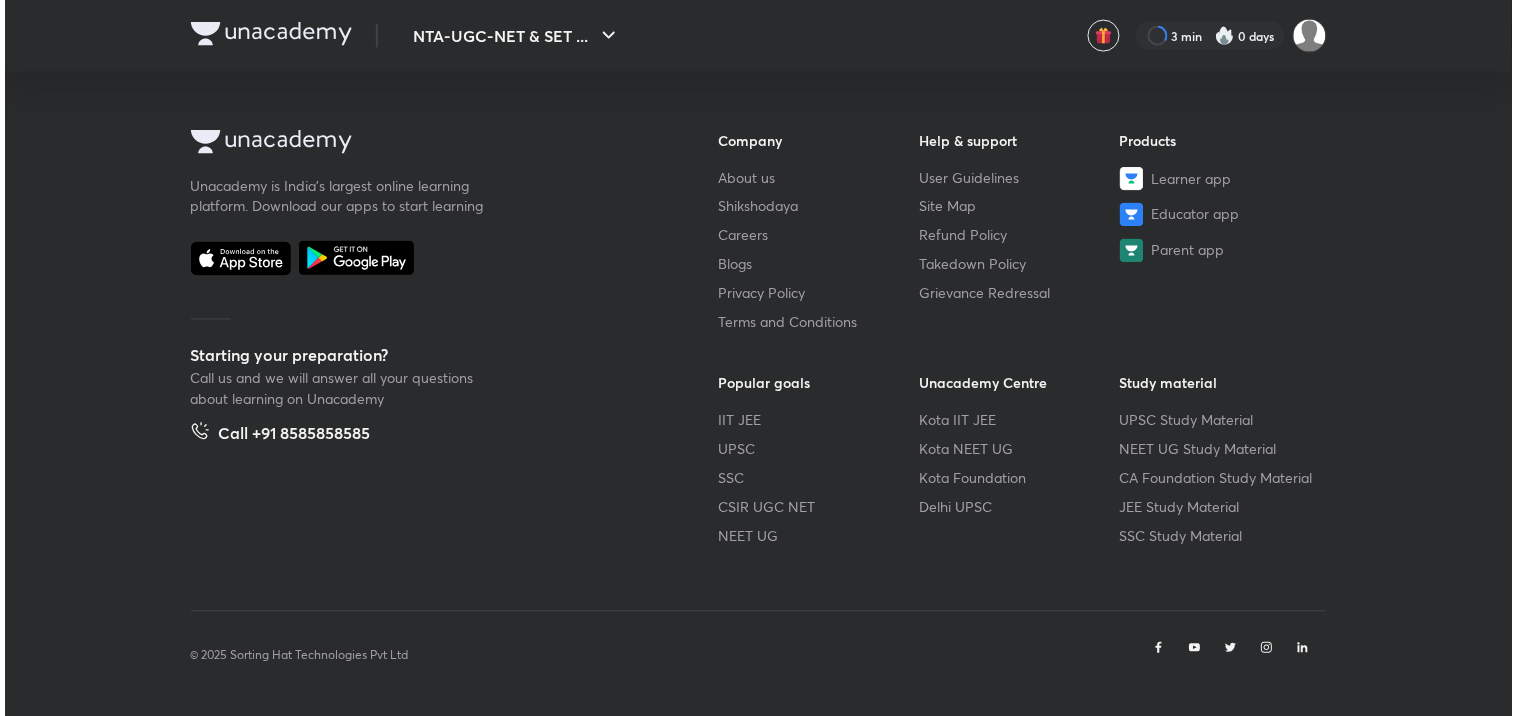 scroll, scrollTop: 0, scrollLeft: 0, axis: both 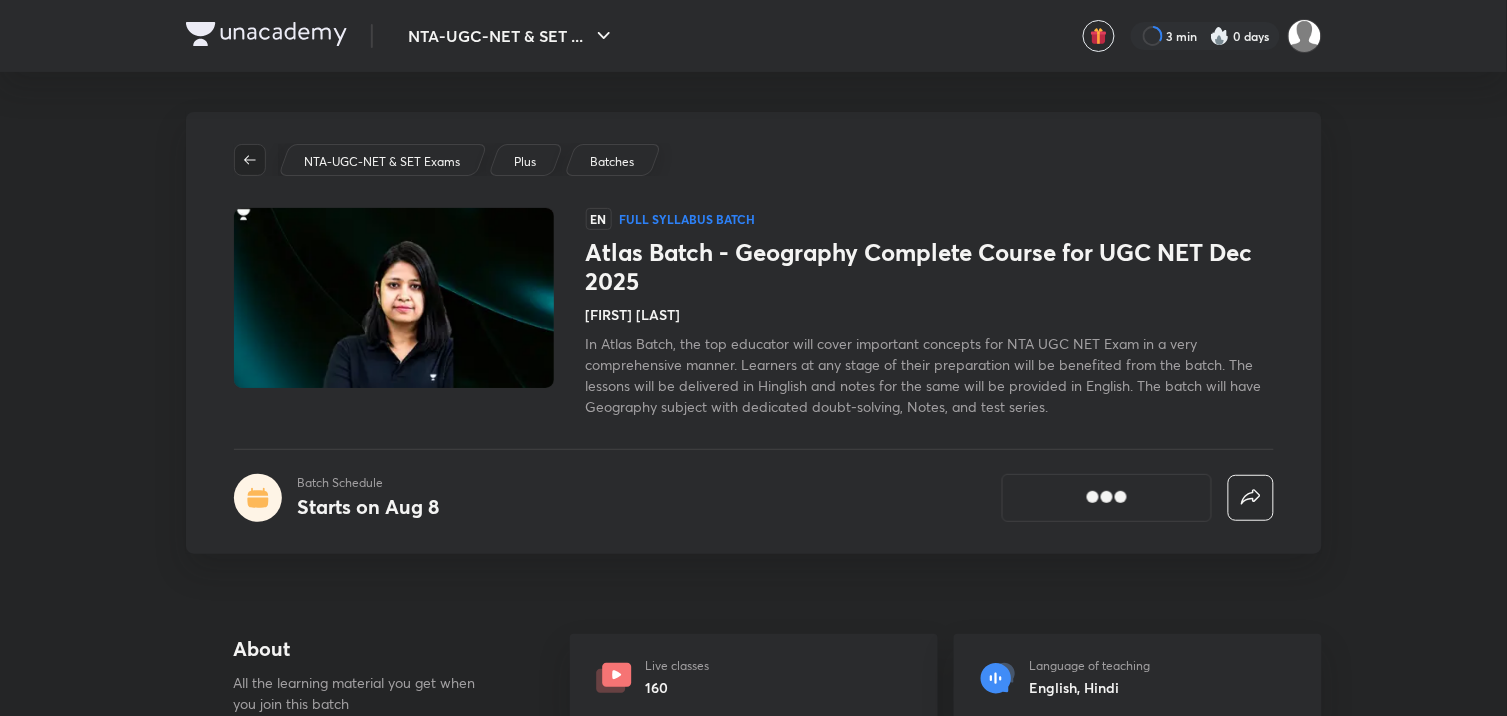 click 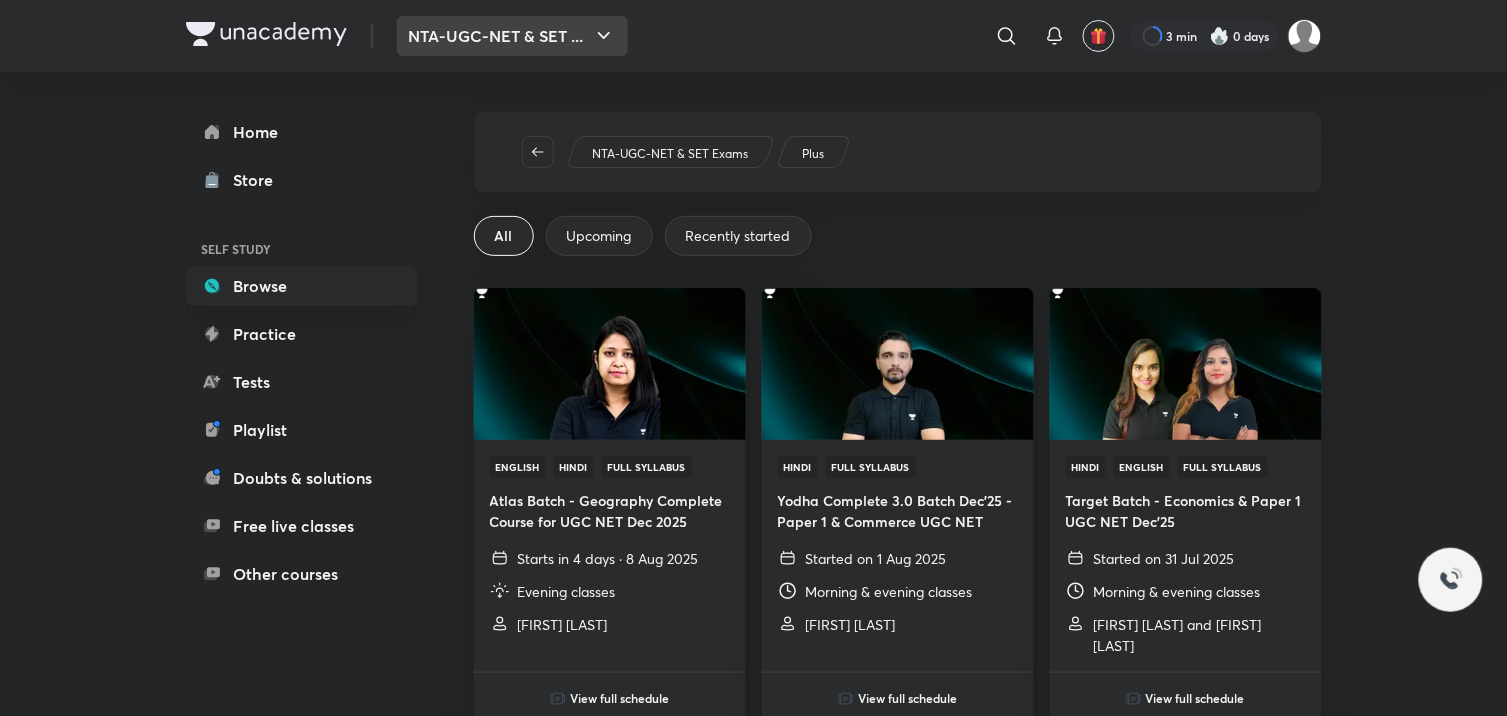 click on "NTA-UGC-NET & SET  ..." at bounding box center (512, 36) 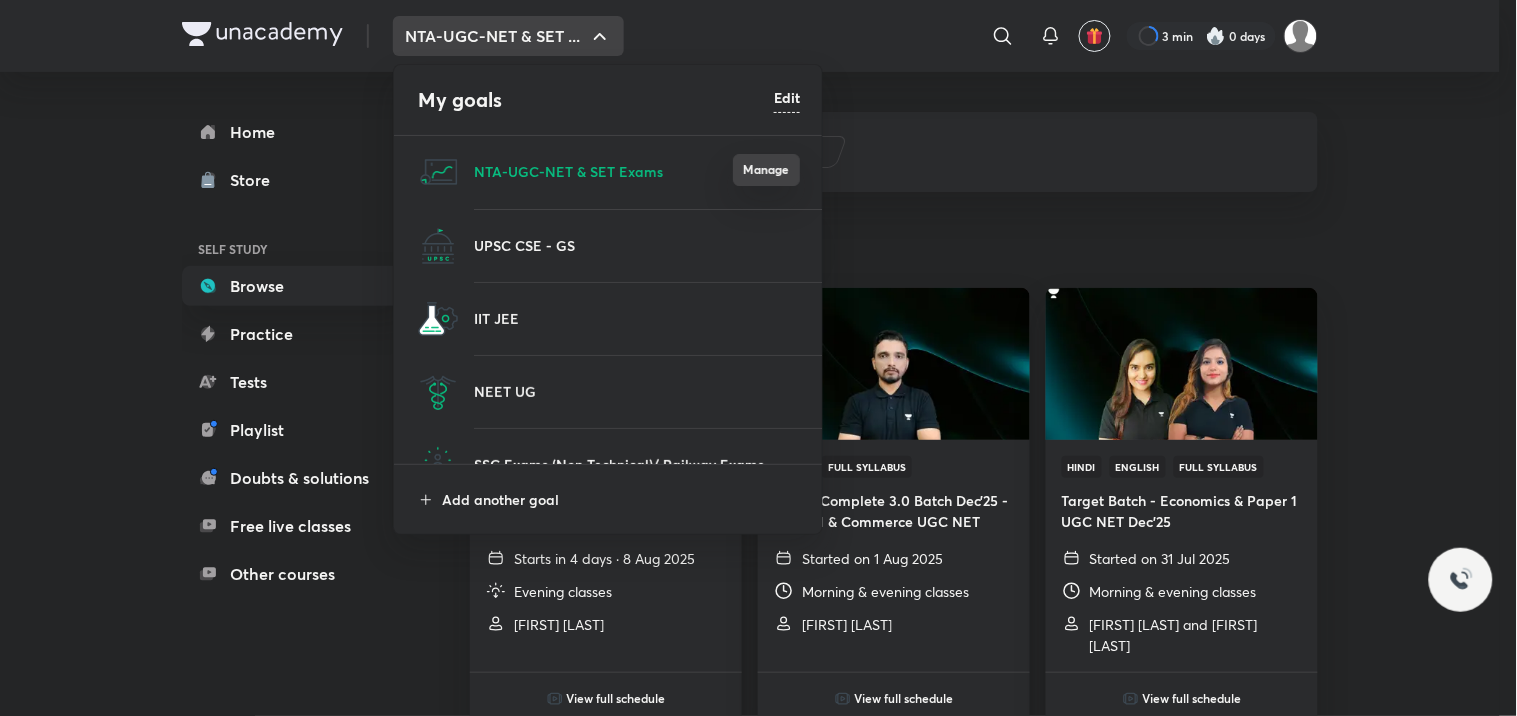 click on "Manage" at bounding box center [766, 170] 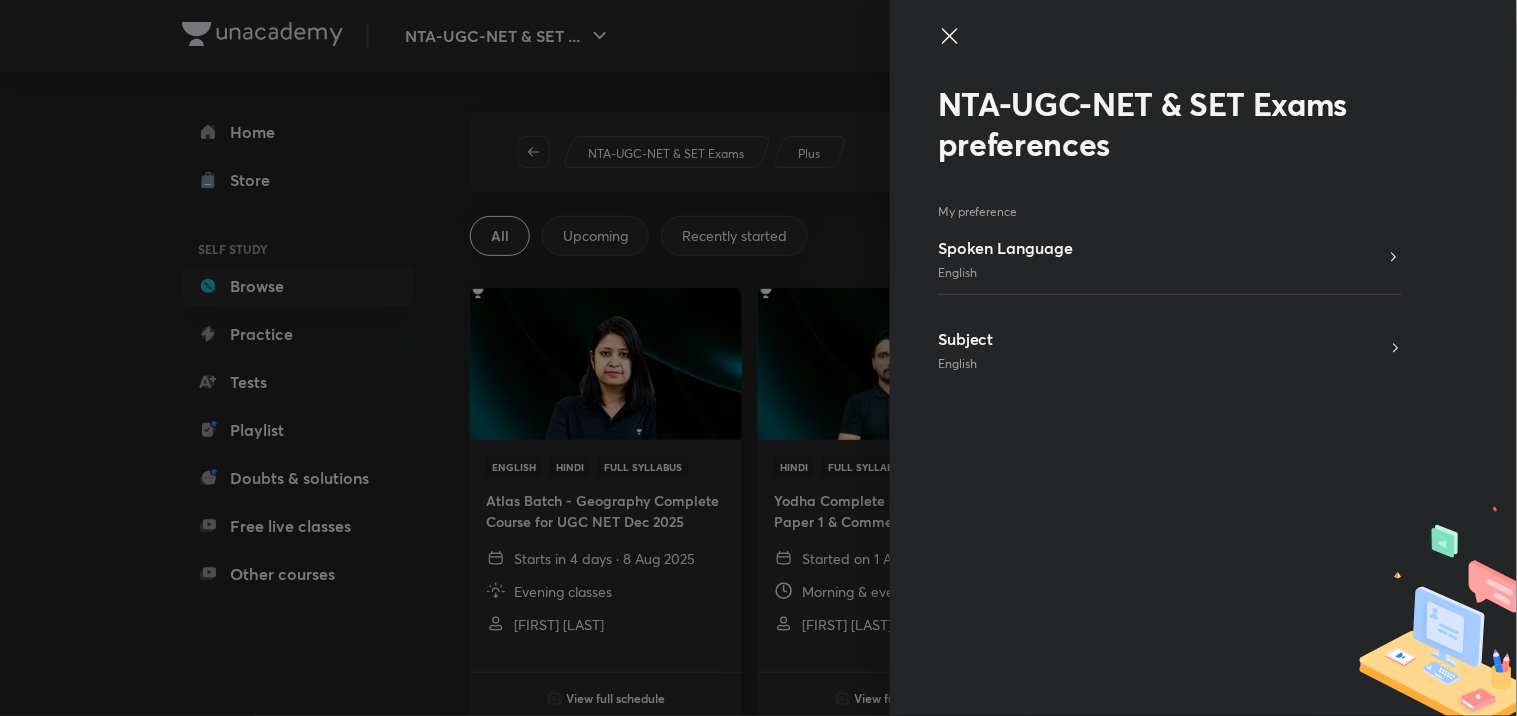 click on "Subject English" at bounding box center [1170, 350] 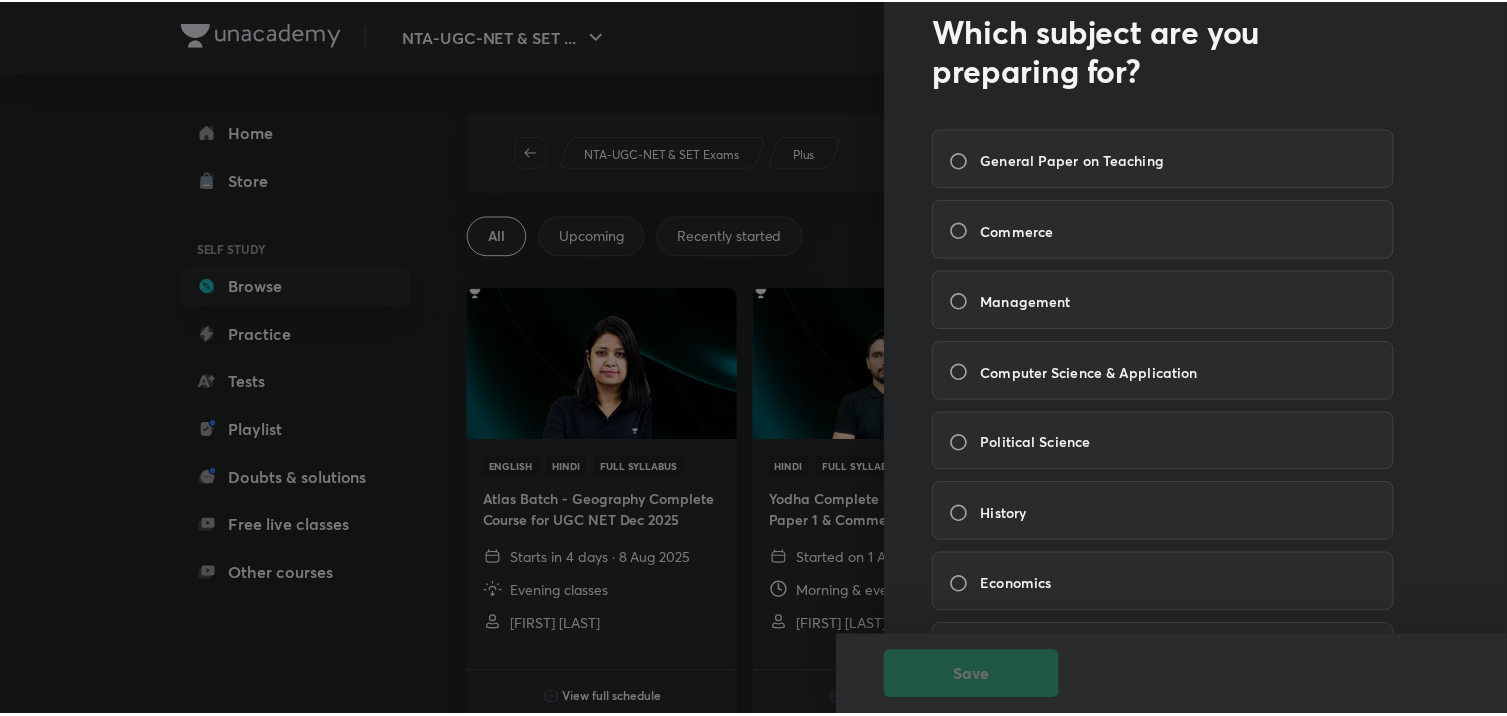 scroll, scrollTop: 0, scrollLeft: 0, axis: both 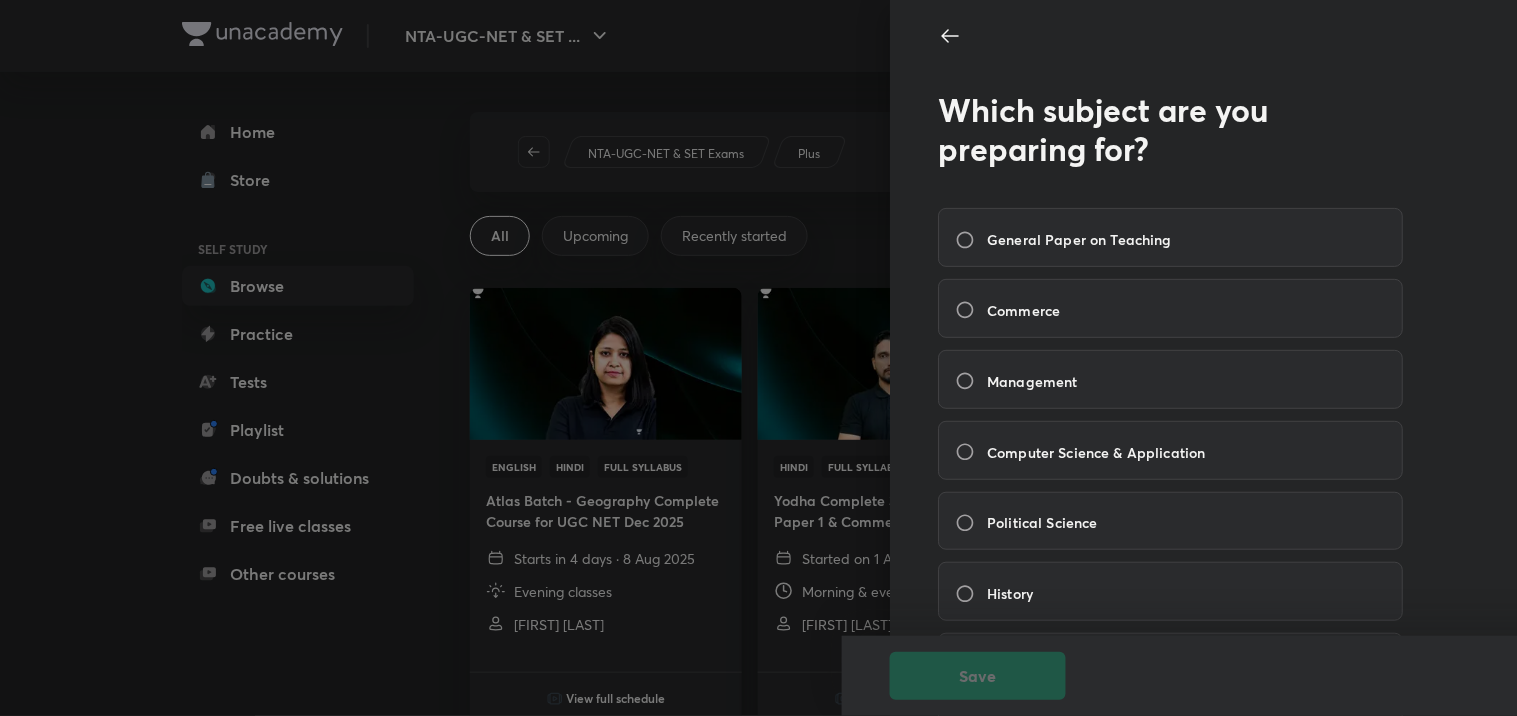 click 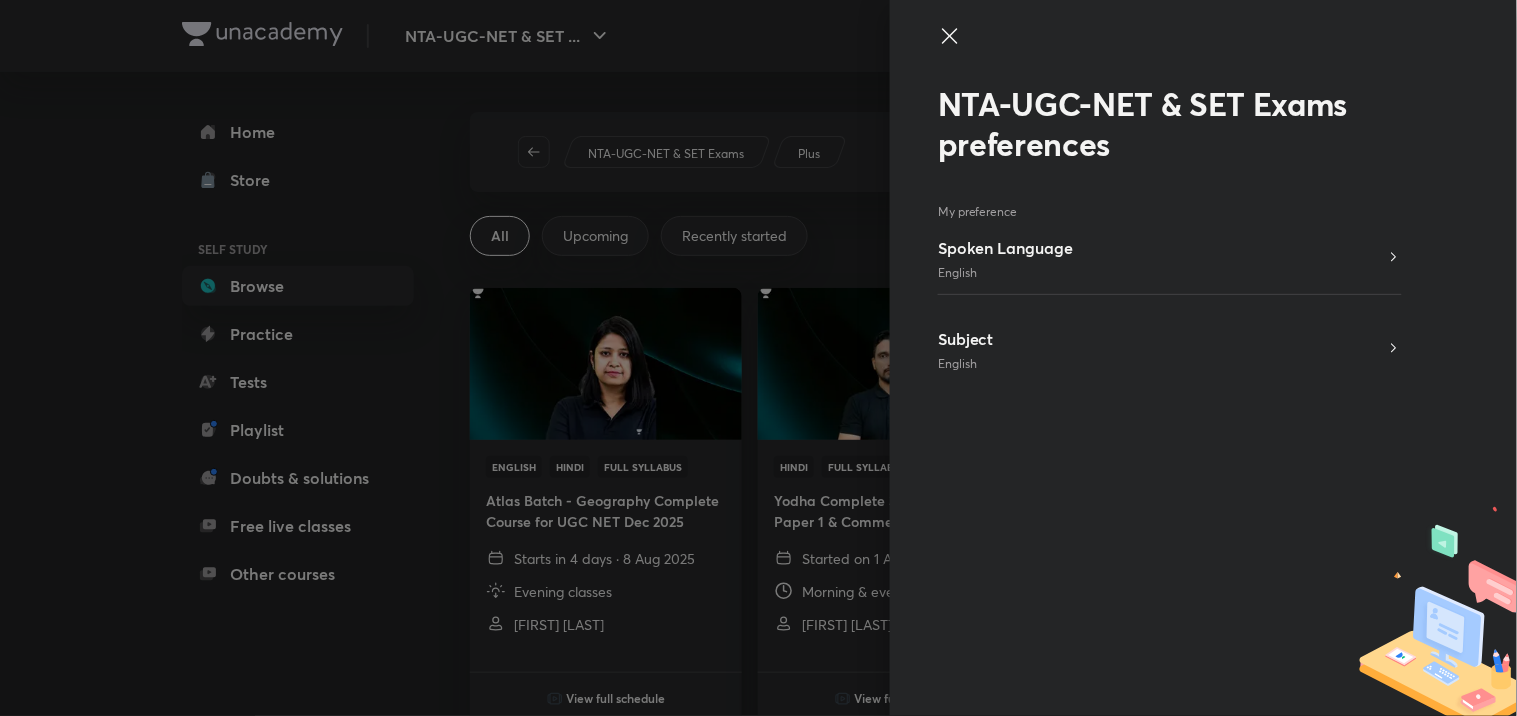 click at bounding box center (758, 358) 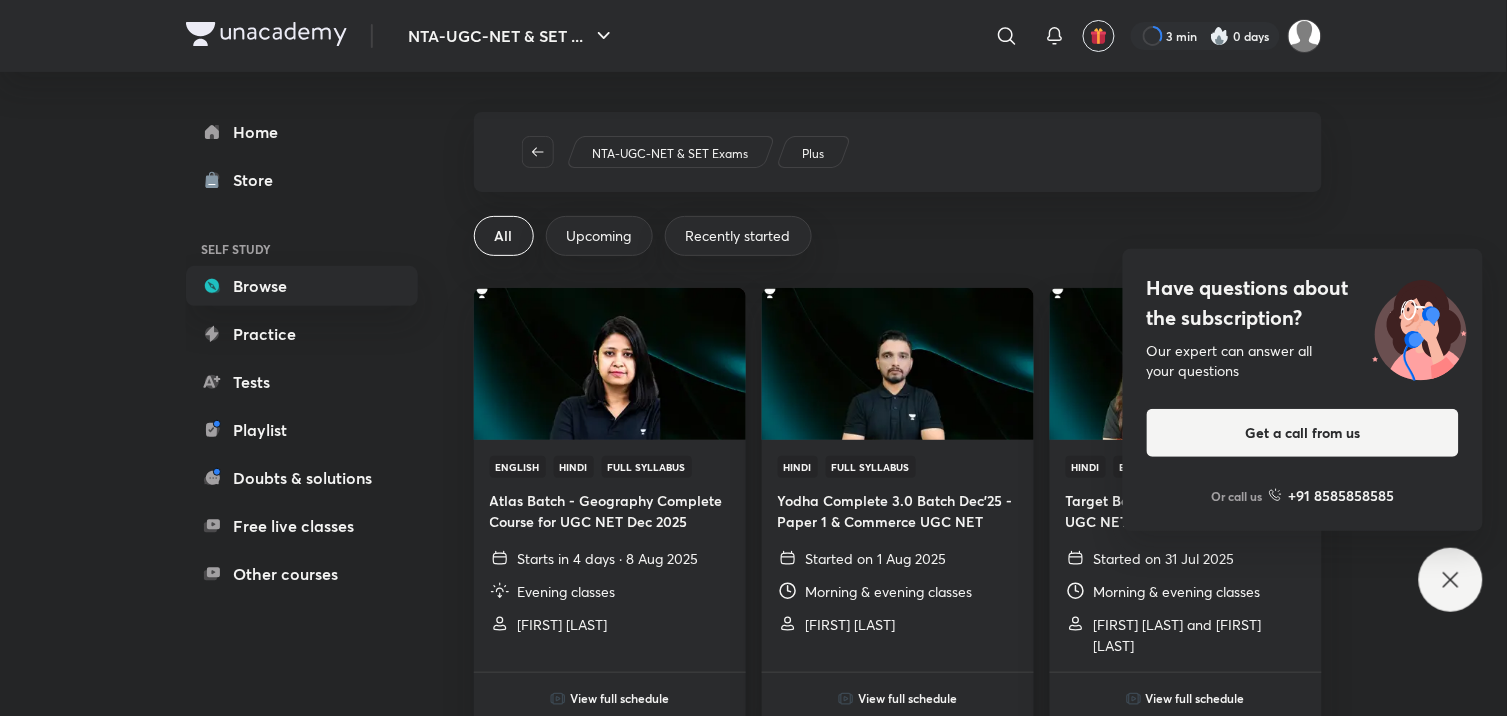click on "Have questions about the subscription? Our expert can answer all your questions Get a call from us Or call us +91 8585858585" at bounding box center [1451, 580] 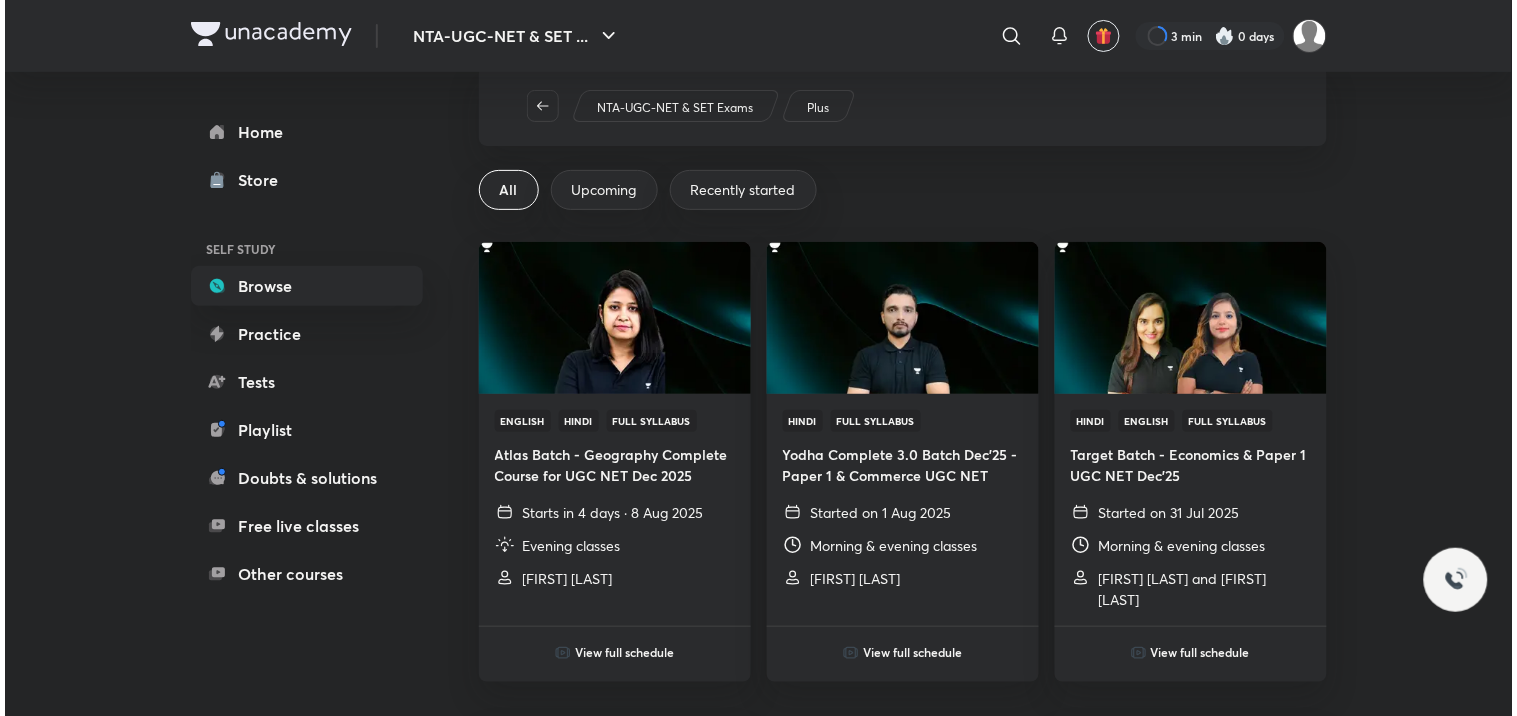 scroll, scrollTop: 0, scrollLeft: 0, axis: both 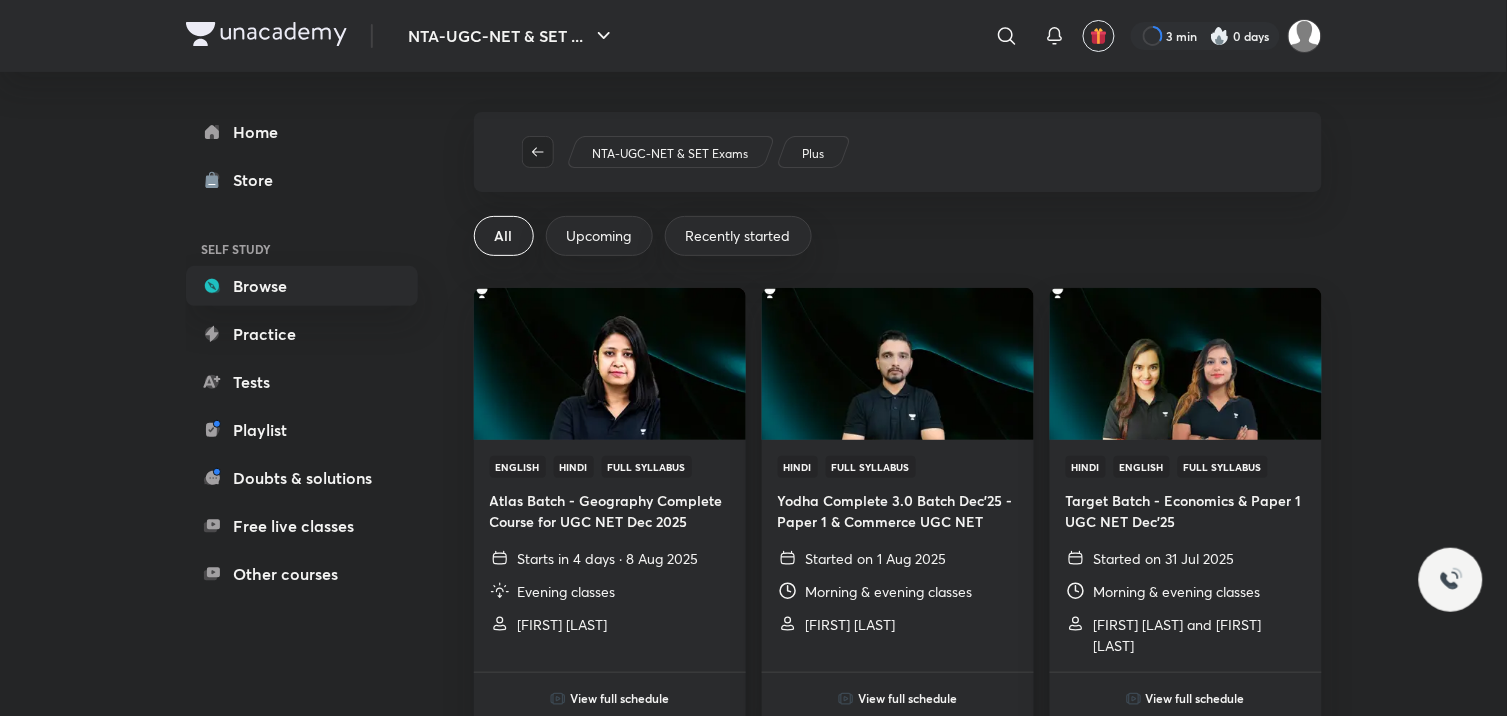 click at bounding box center [538, 152] 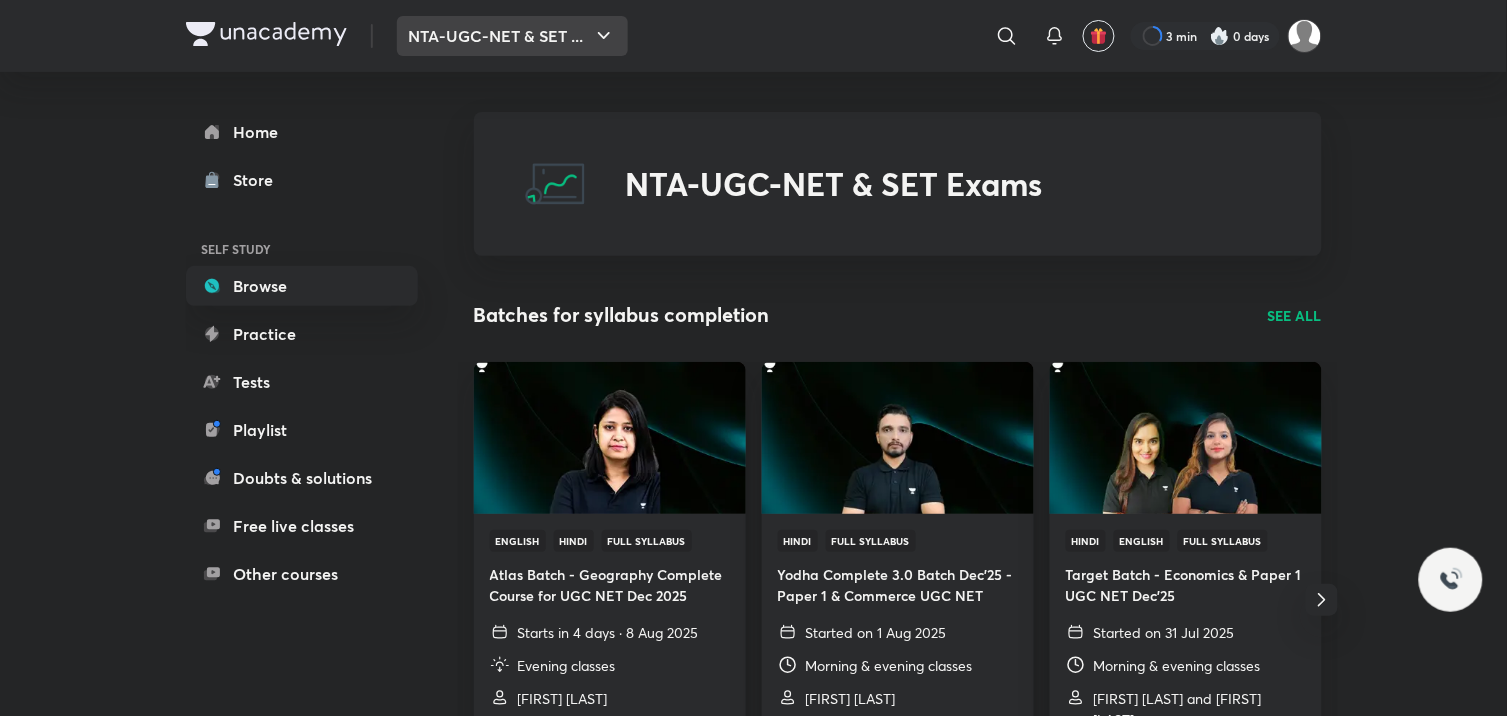 click on "NTA-UGC-NET & SET  ..." at bounding box center (512, 36) 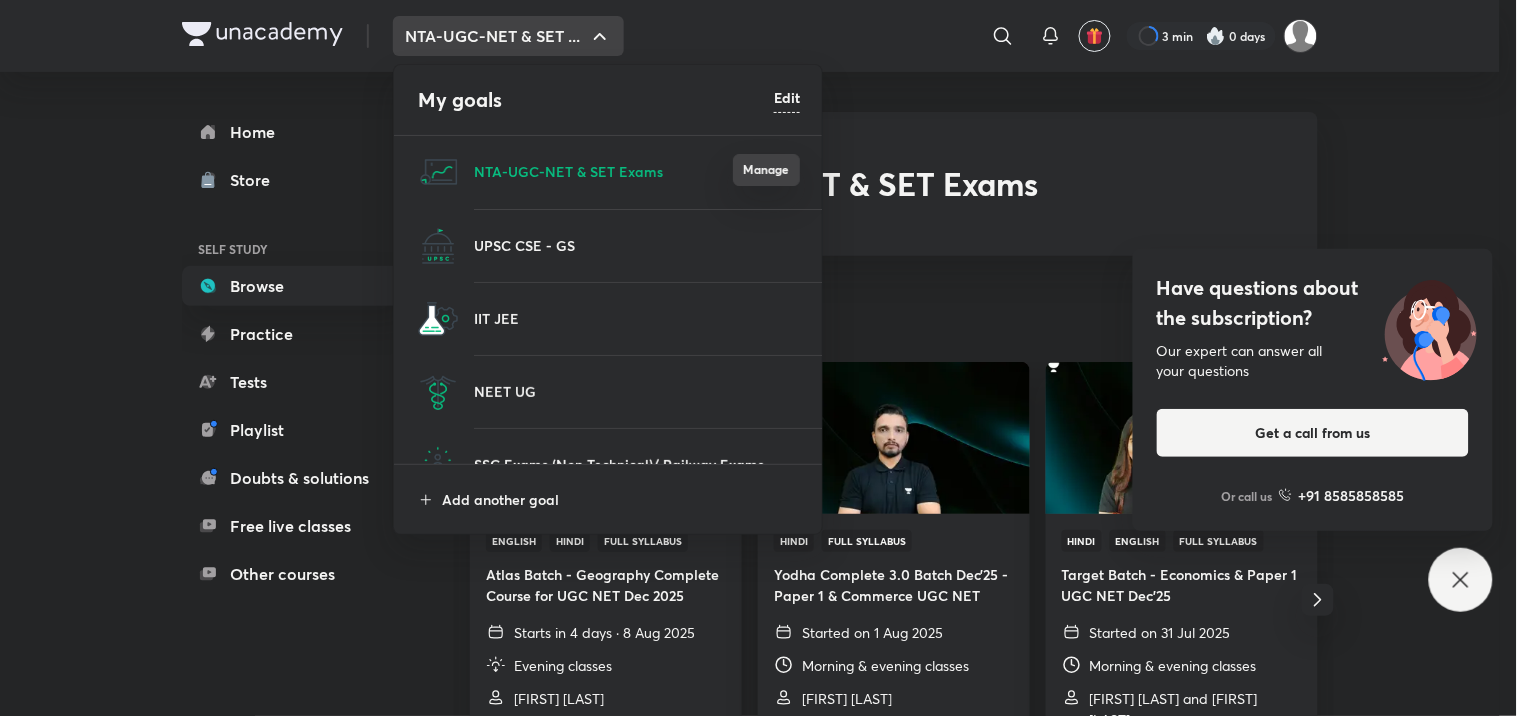 click on "Manage" at bounding box center (766, 170) 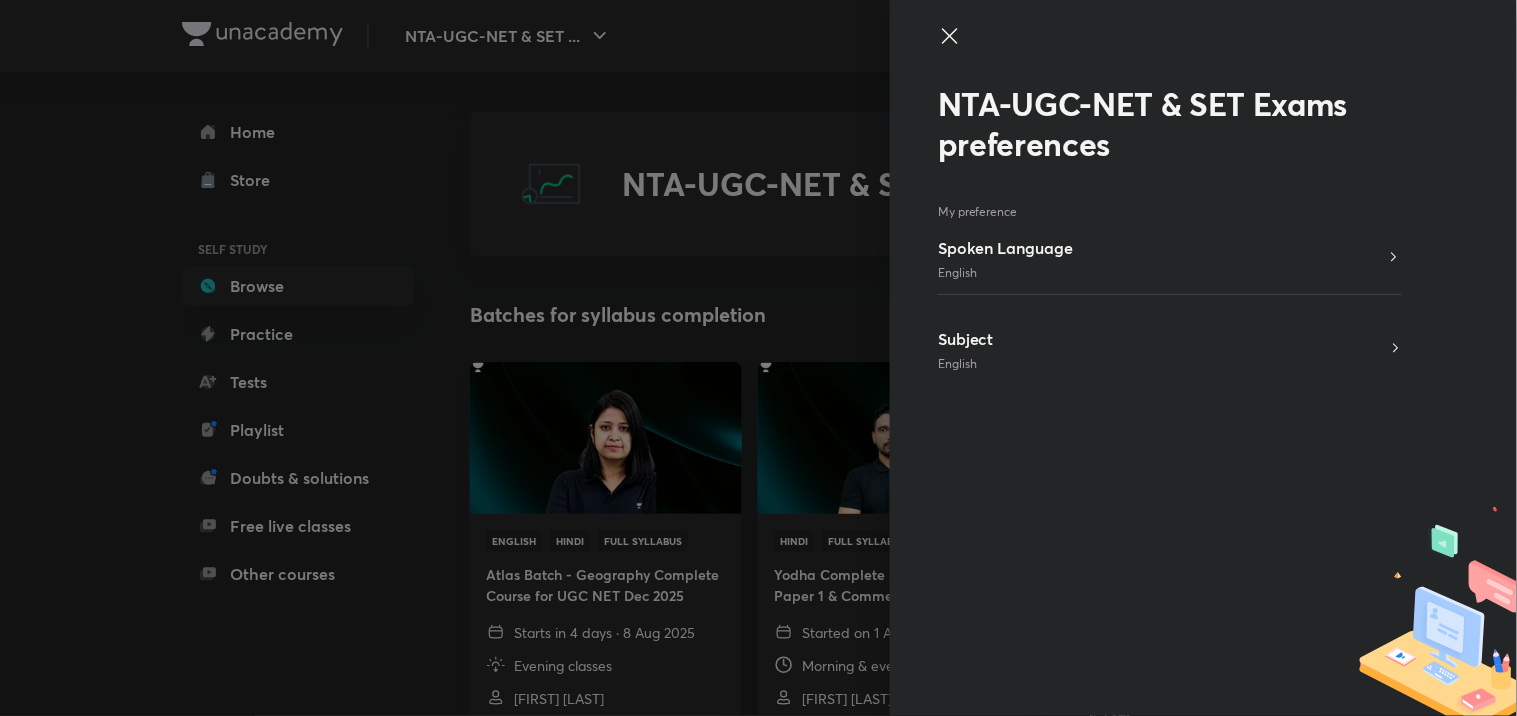 click on "Subject English" at bounding box center [1170, 350] 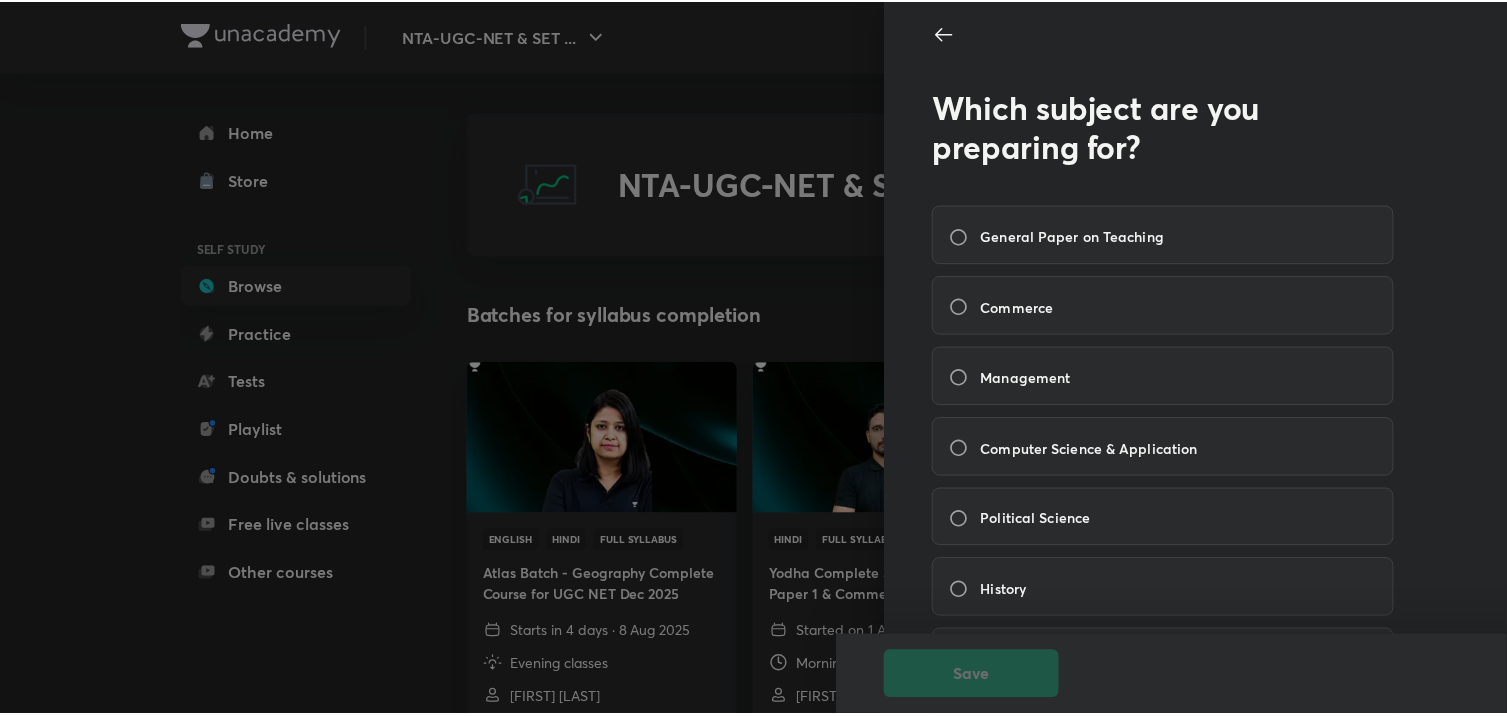 scroll, scrollTop: 0, scrollLeft: 0, axis: both 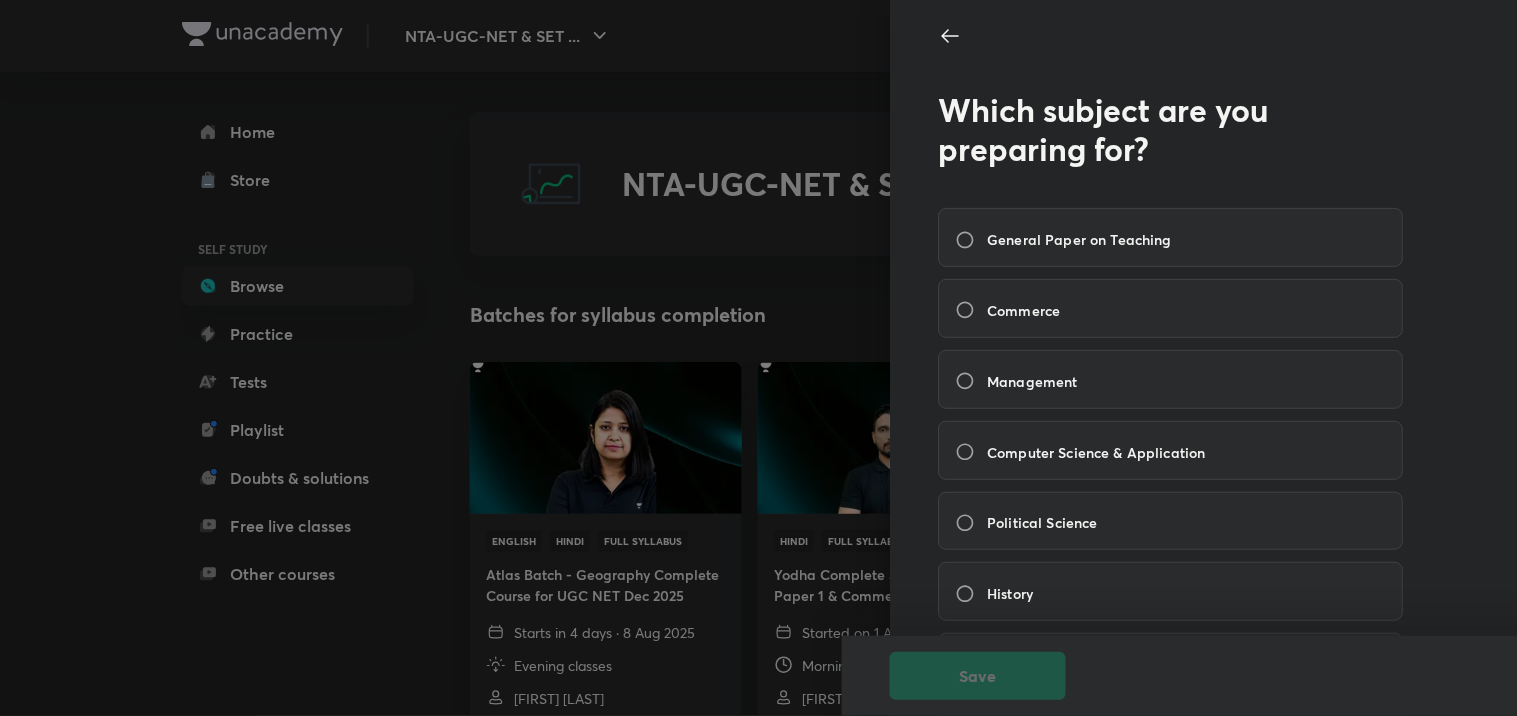click at bounding box center [758, 358] 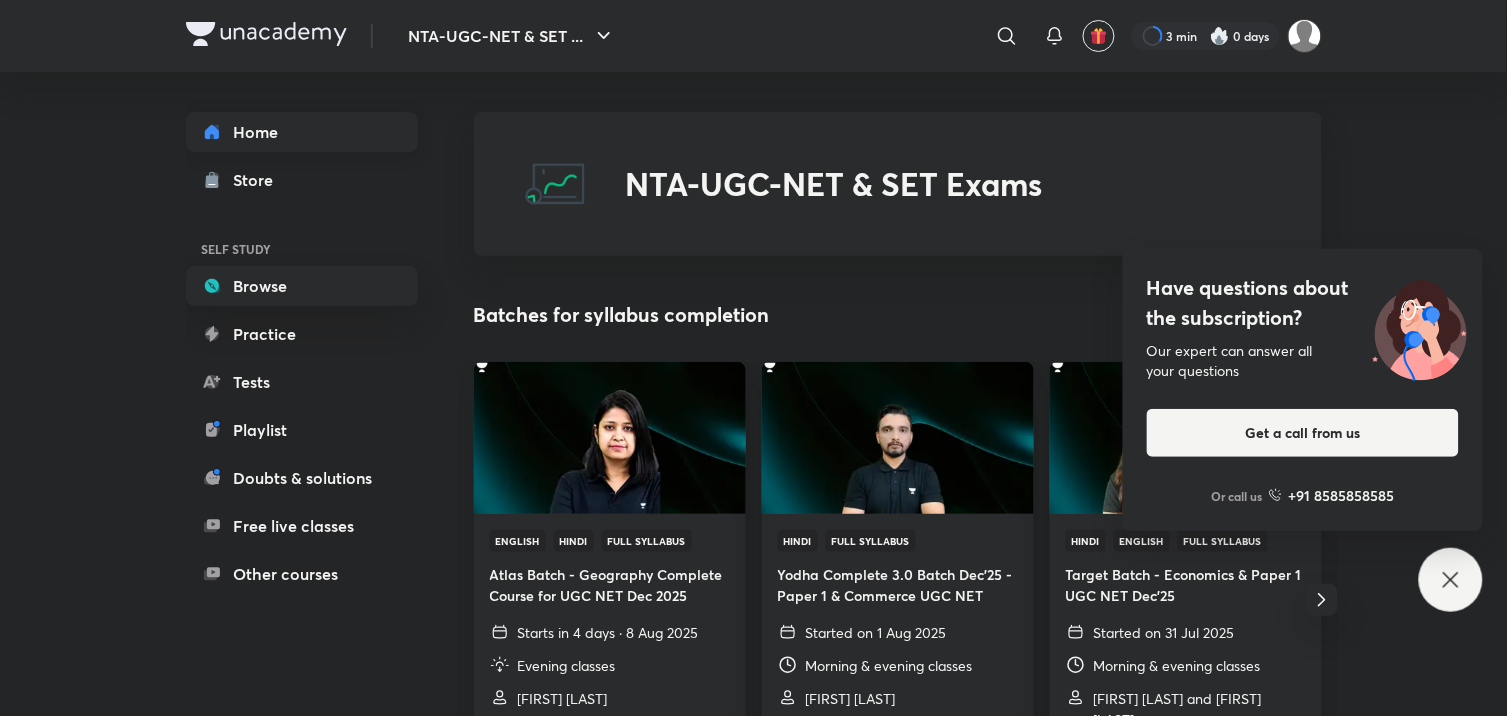 click on "Home" at bounding box center [302, 132] 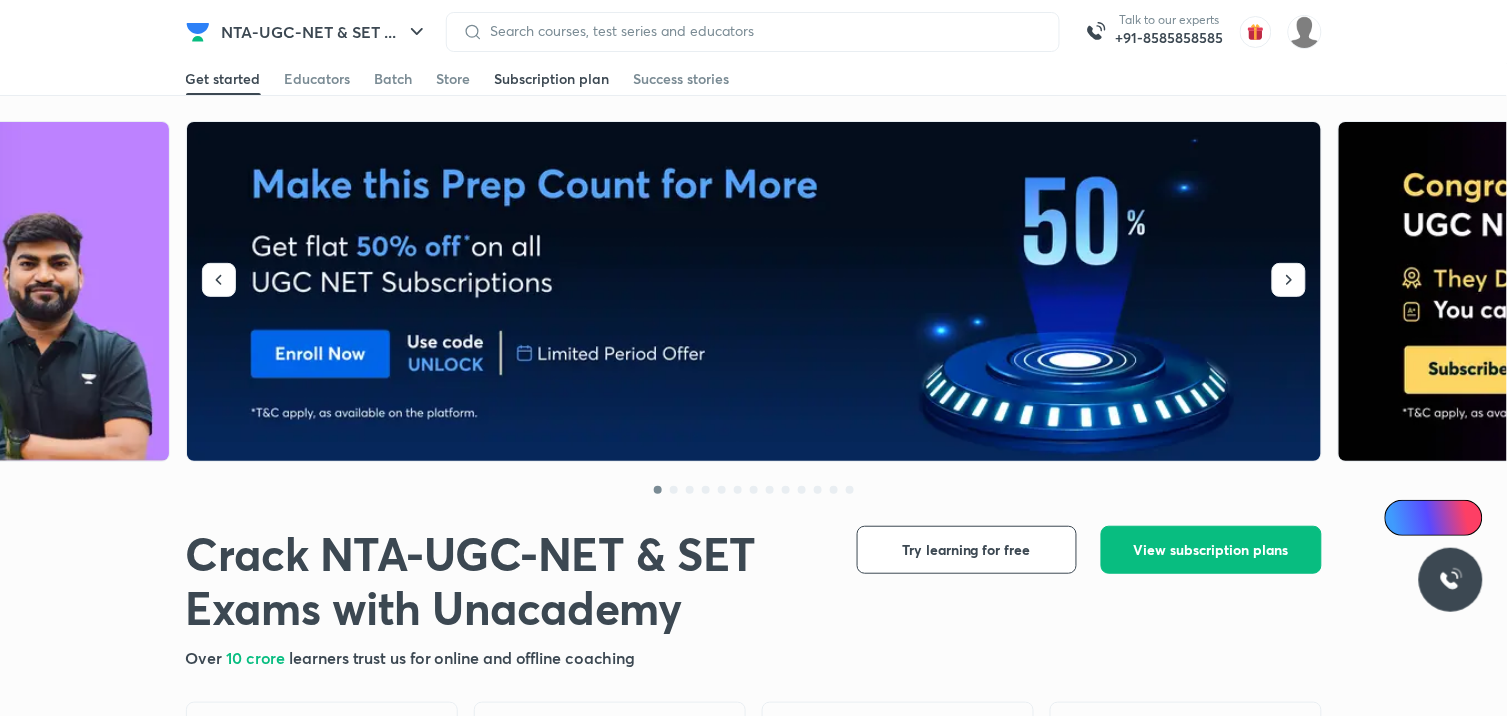 click on "Subscription plan" at bounding box center (552, 79) 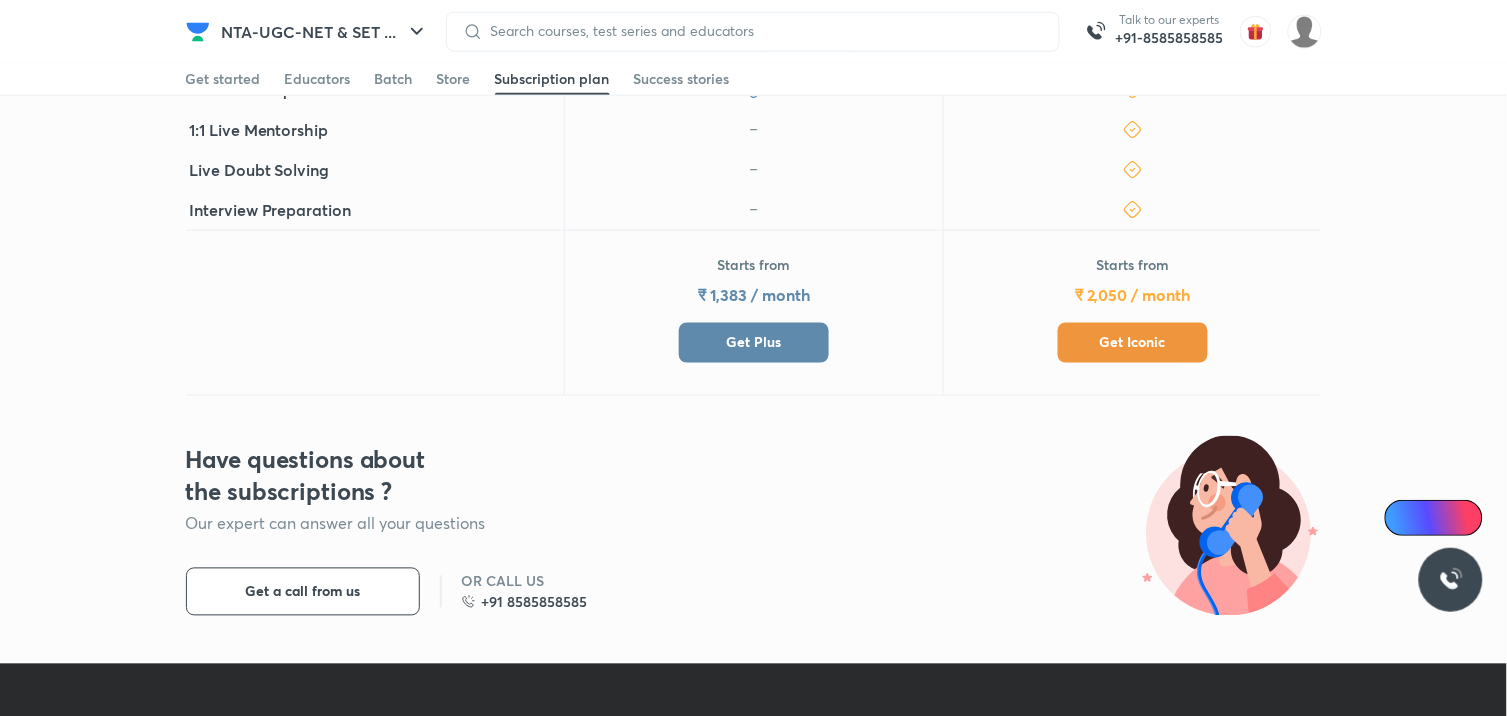 scroll, scrollTop: 555, scrollLeft: 0, axis: vertical 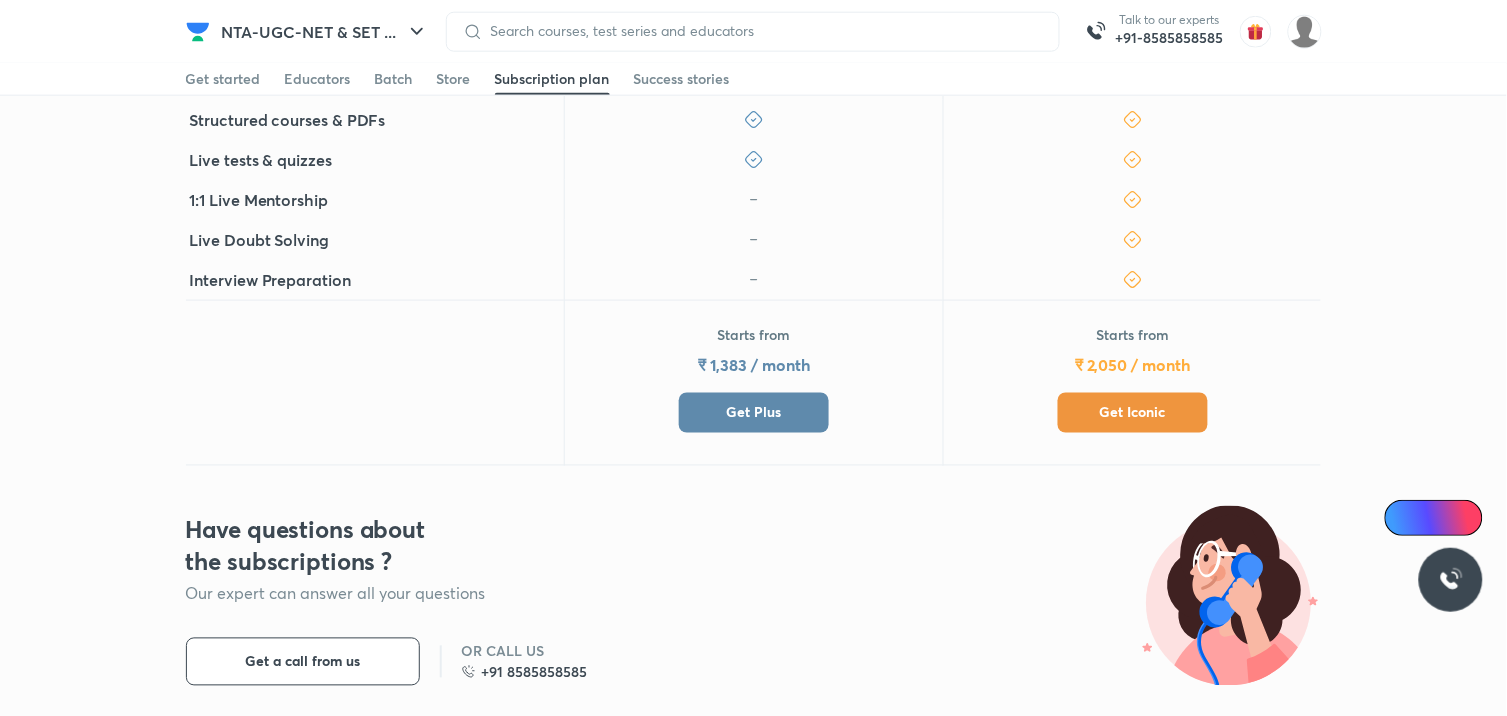 click on "Get Plus" at bounding box center (754, 413) 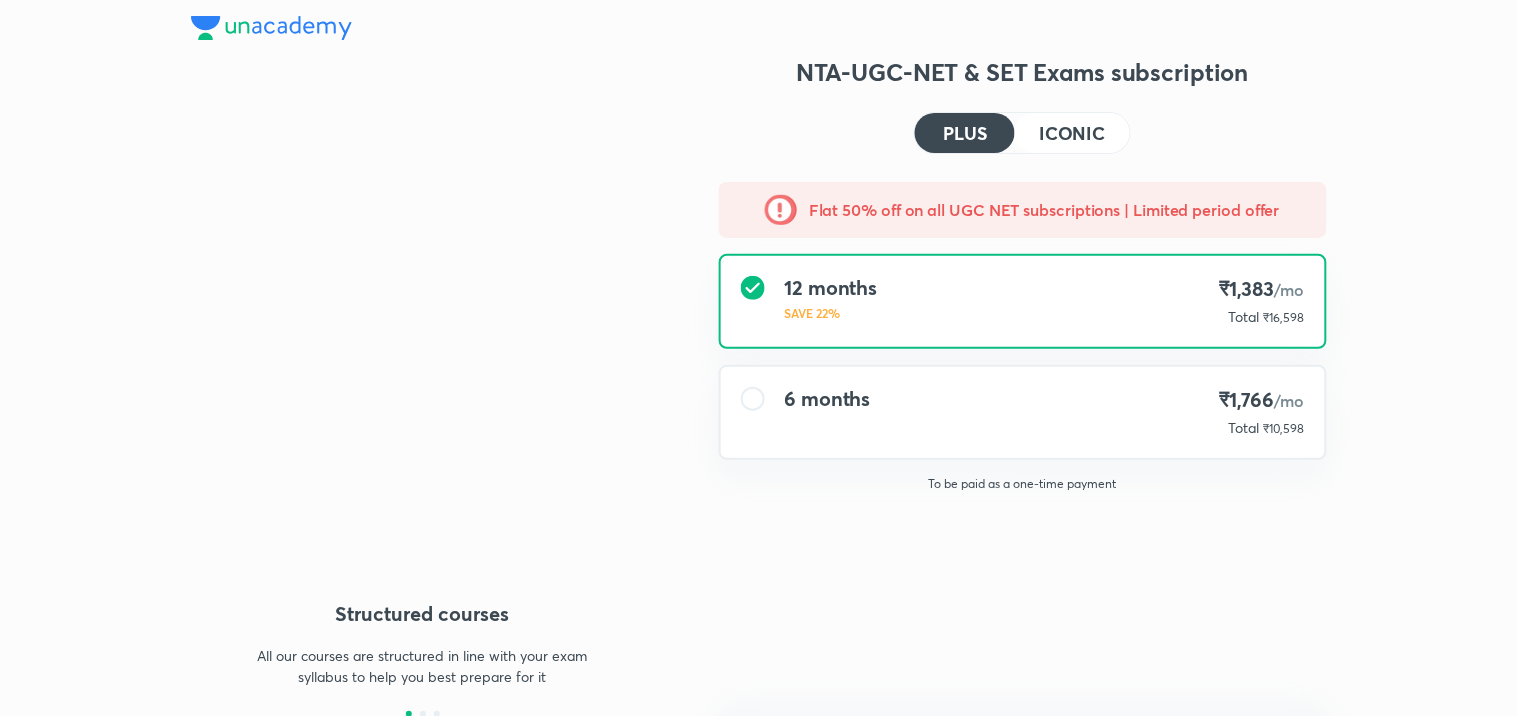 type on "NIKIST" 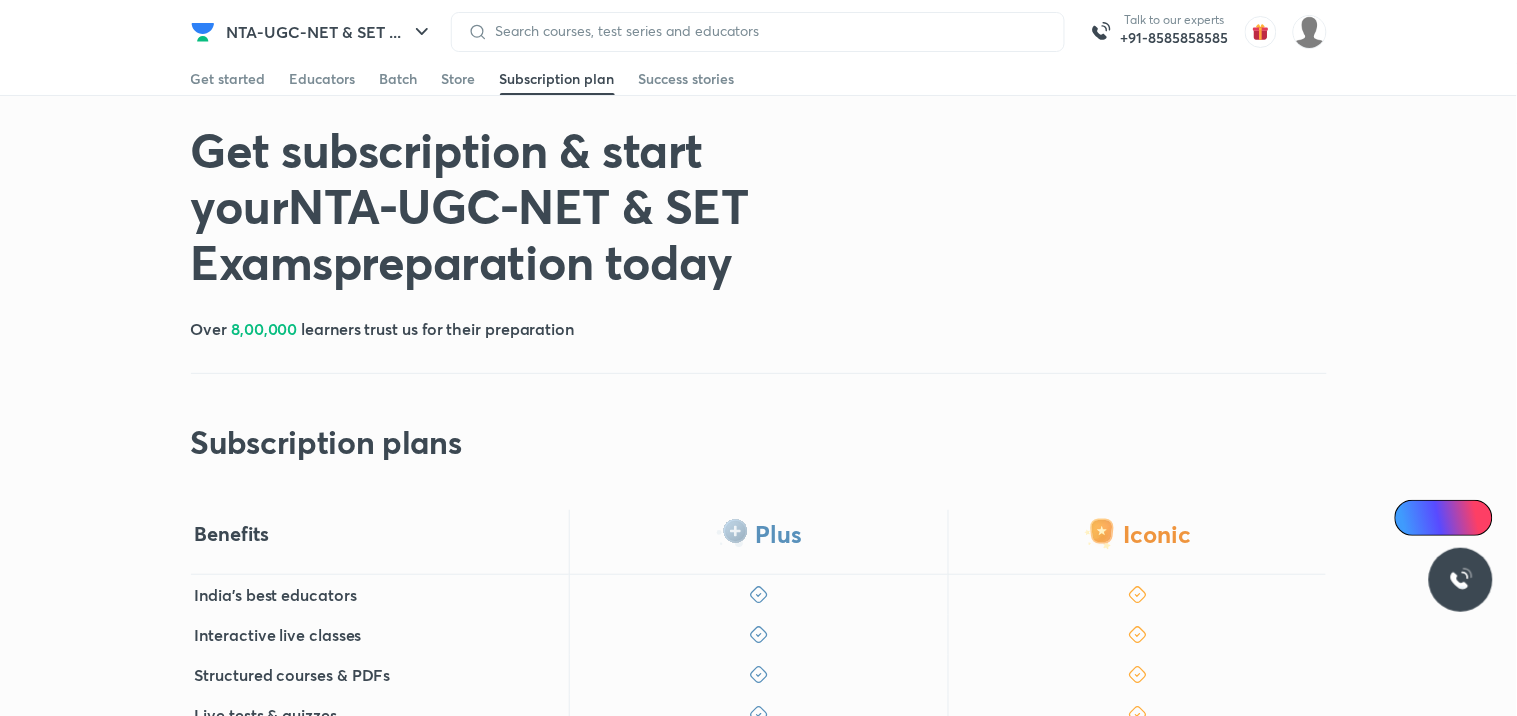 click on "NTA-UGC-NET & SET  ..." at bounding box center (330, 32) 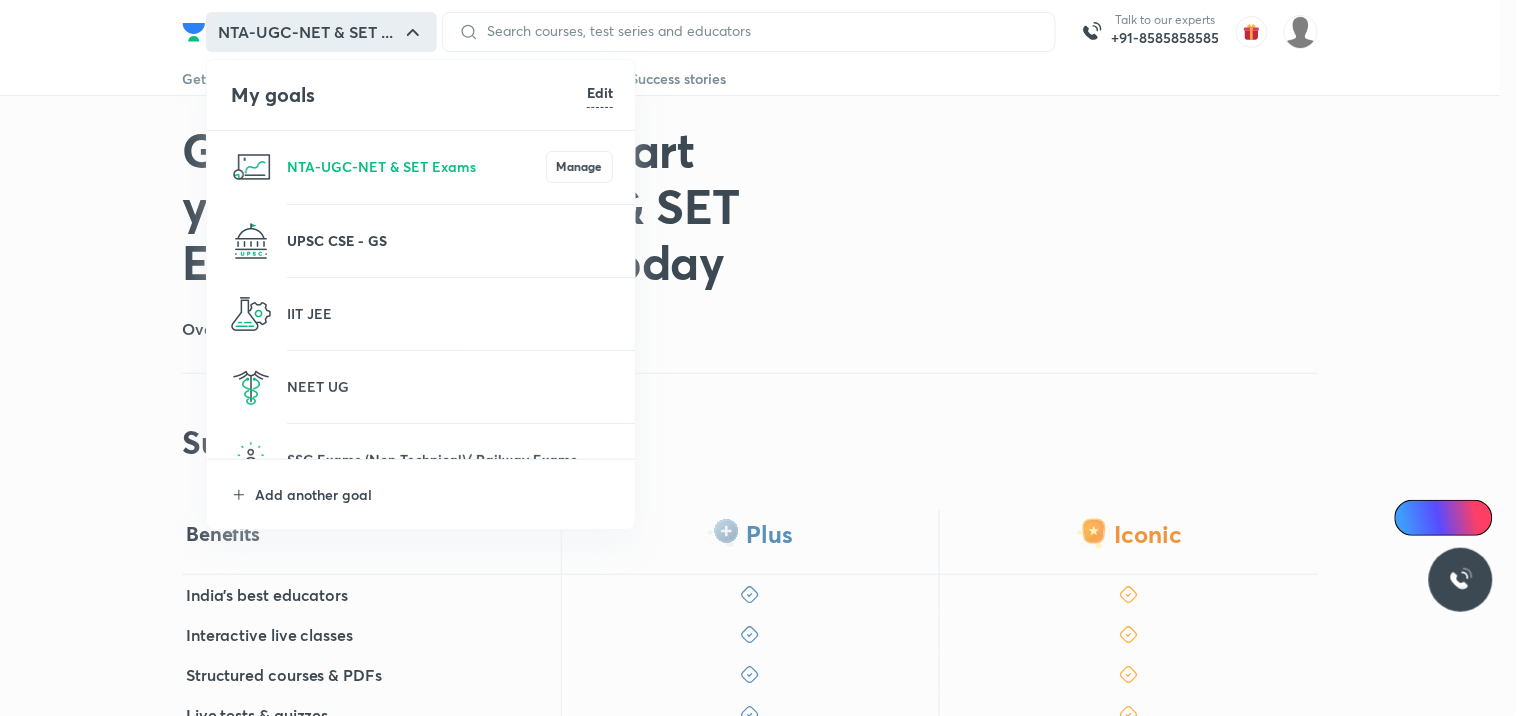 click on "UPSC CSE - GS" at bounding box center [450, 240] 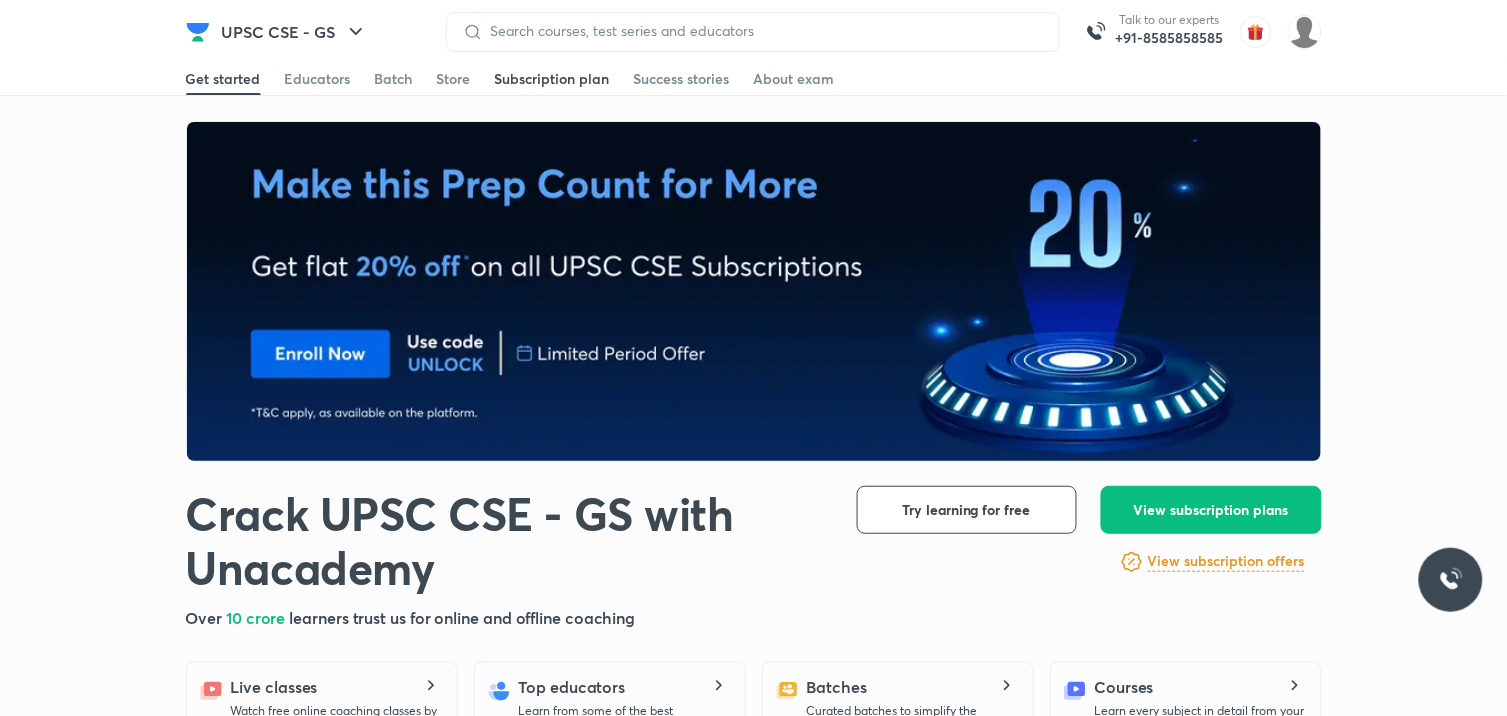 click on "Subscription plan" at bounding box center [552, 79] 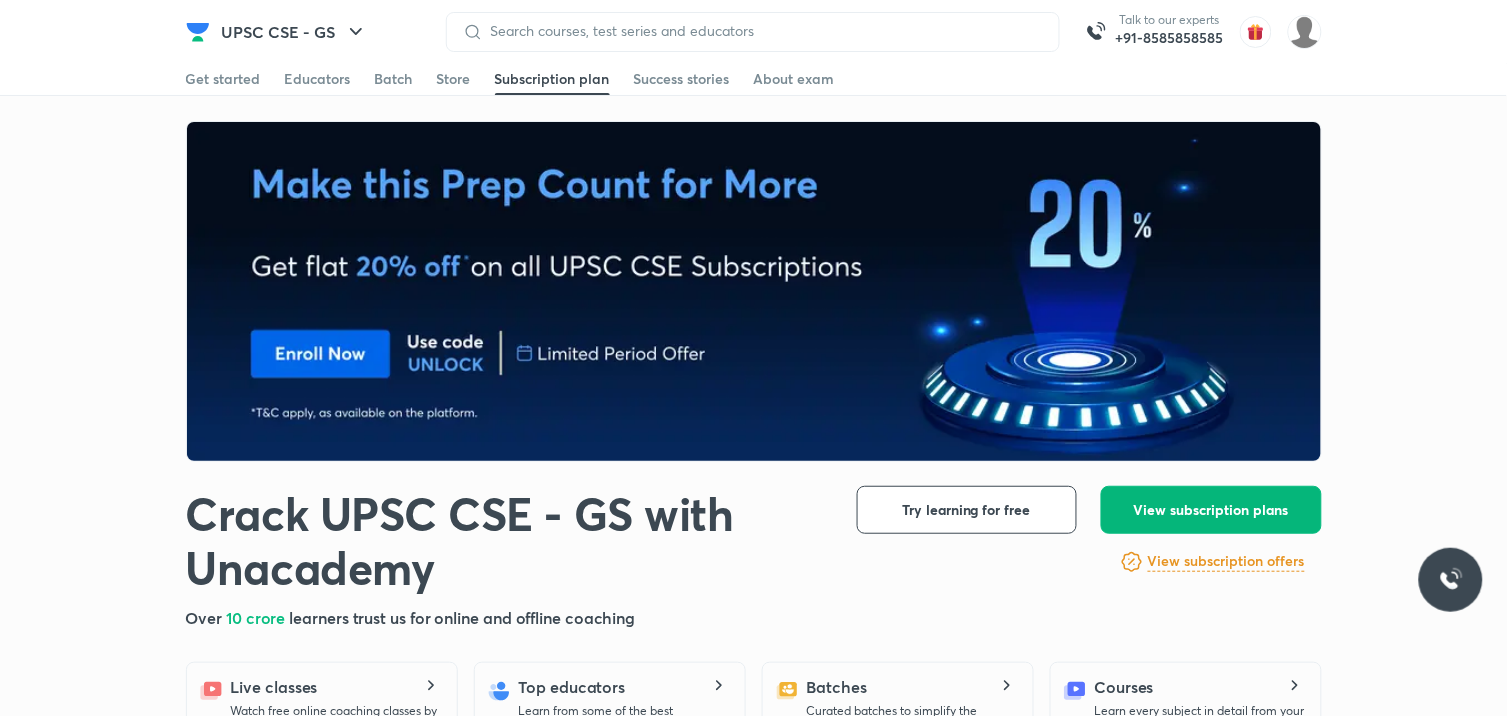 click on "View subscription plans" at bounding box center [1211, 510] 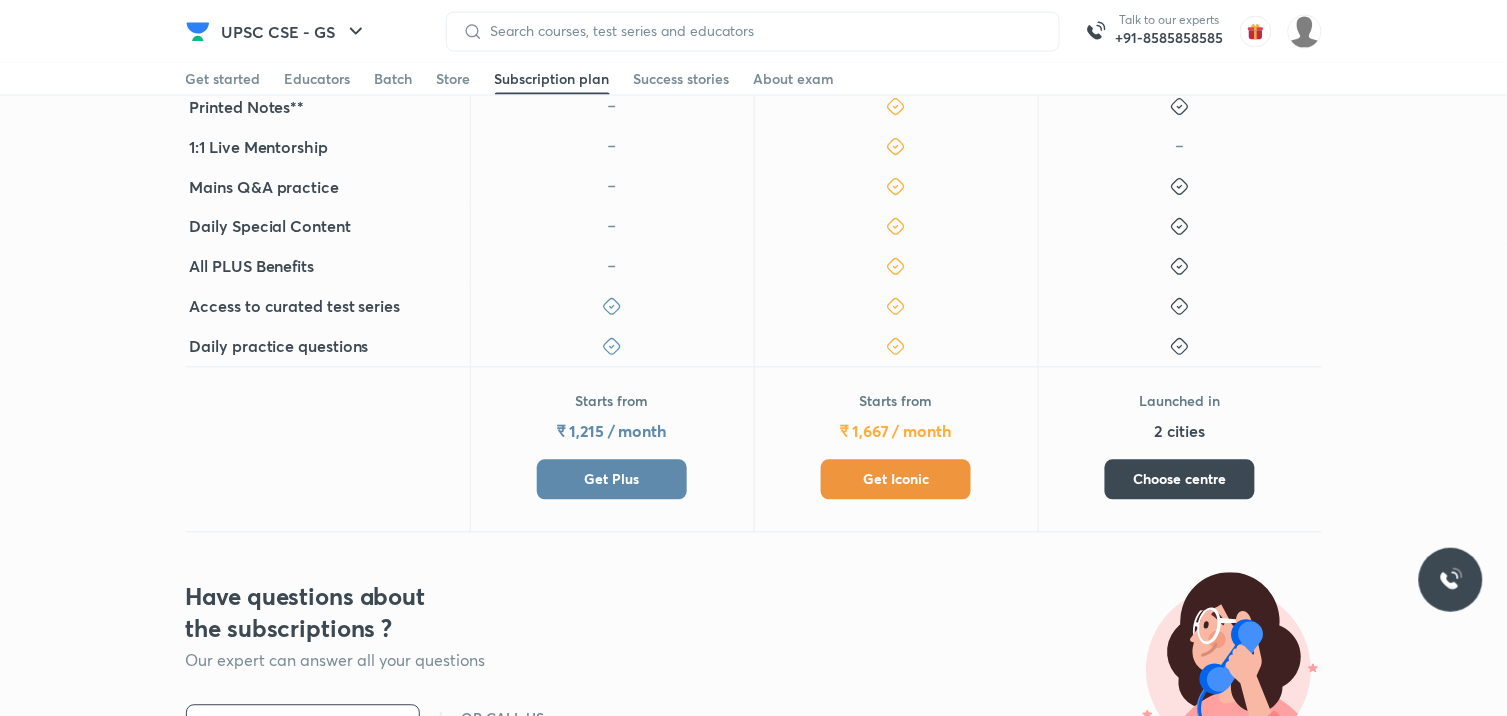 scroll, scrollTop: 777, scrollLeft: 0, axis: vertical 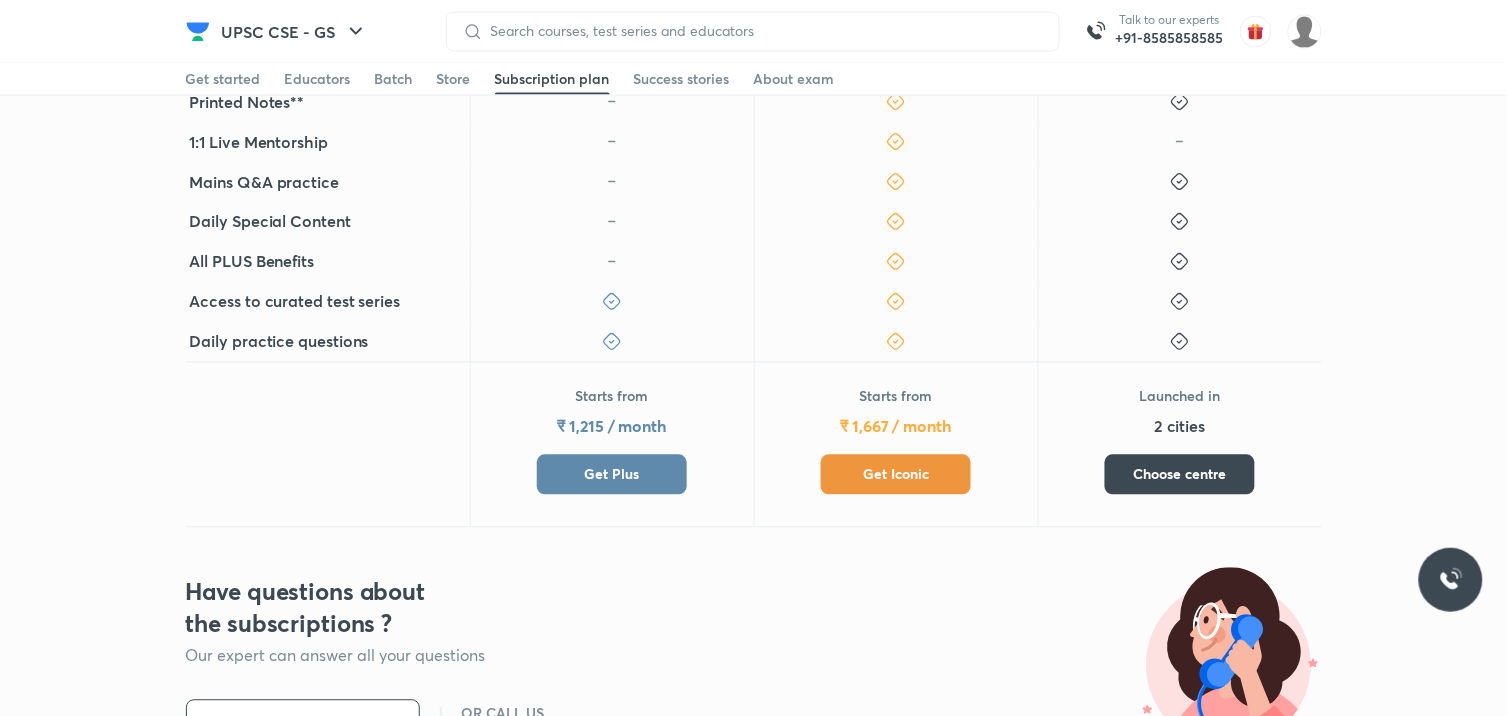 click on "Get Iconic" at bounding box center (896, 475) 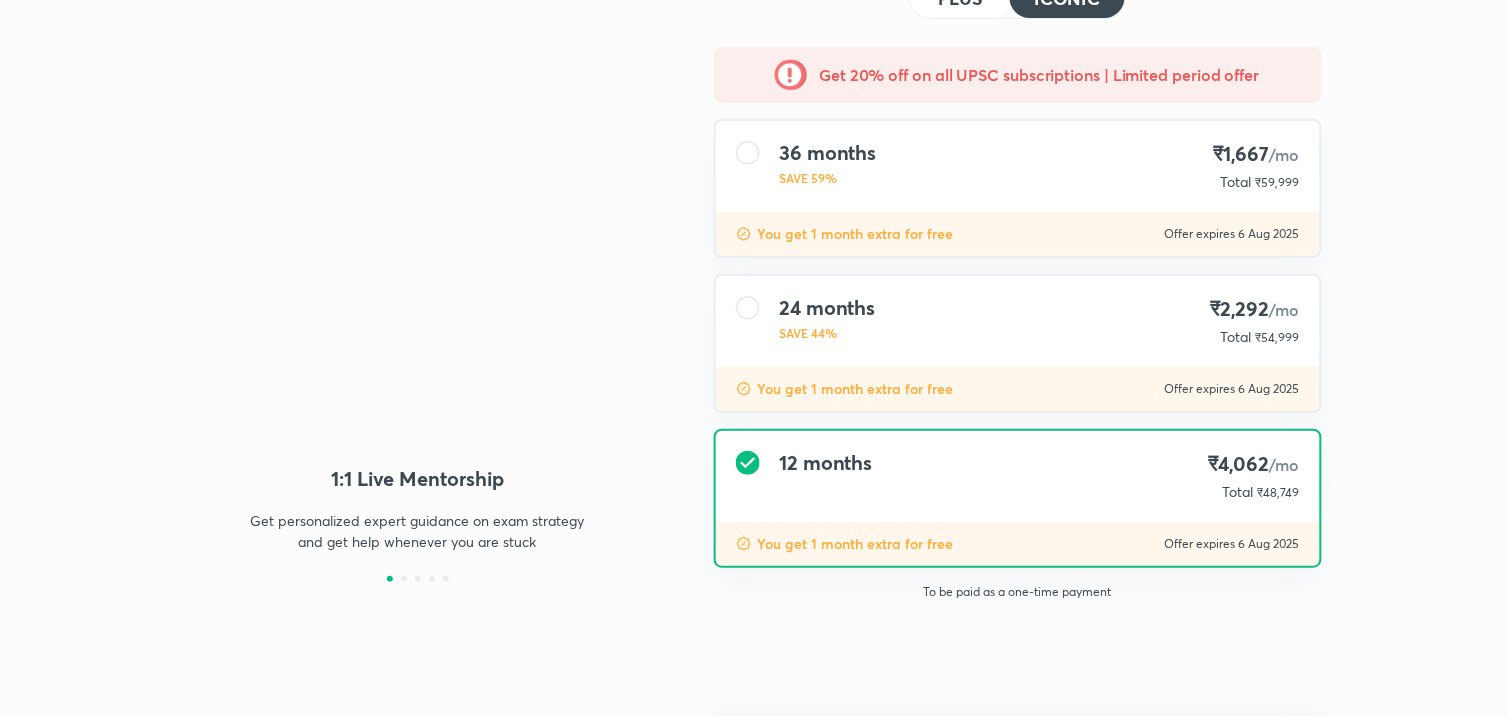 type on "NIKIST" 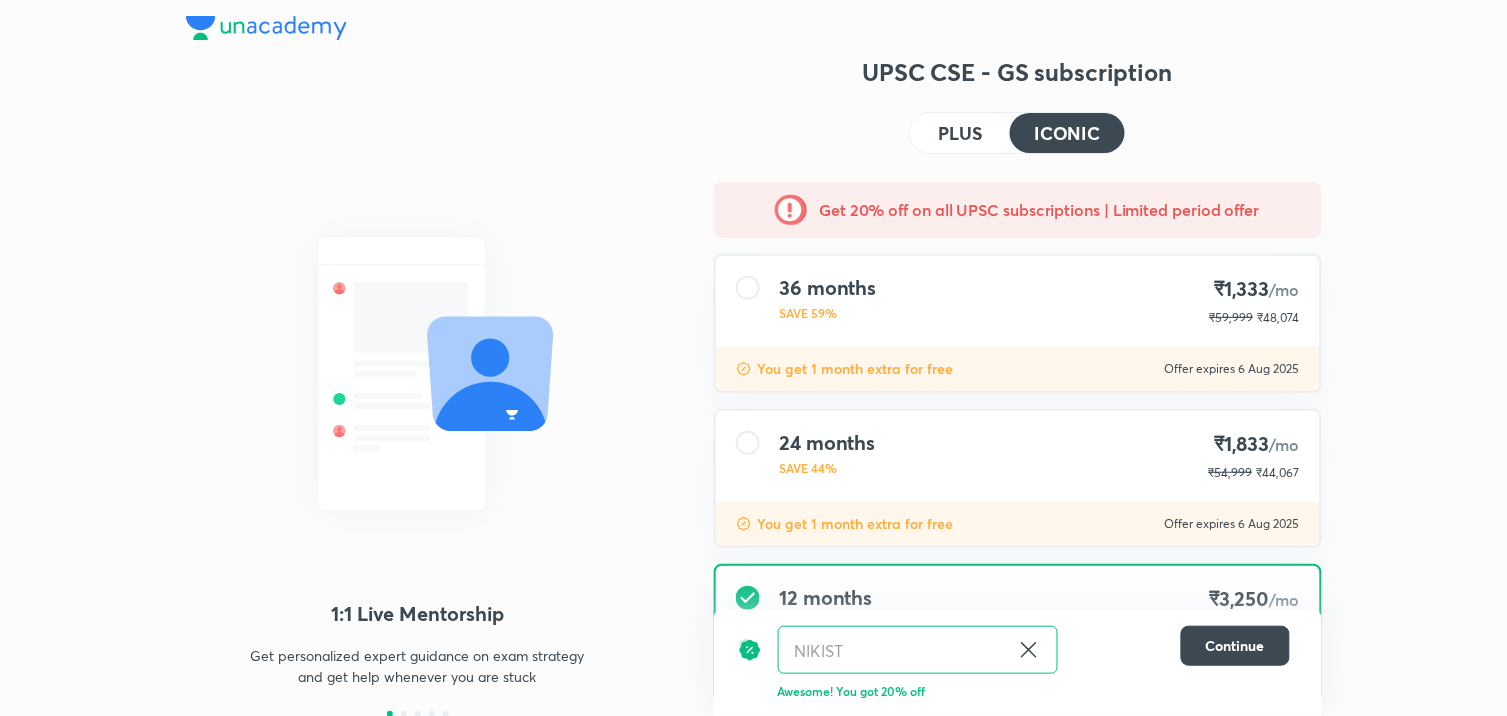 click on "36 months SAVE 59% ₹1,333  /mo ₹59,999 ₹48,074" at bounding box center (1018, 301) 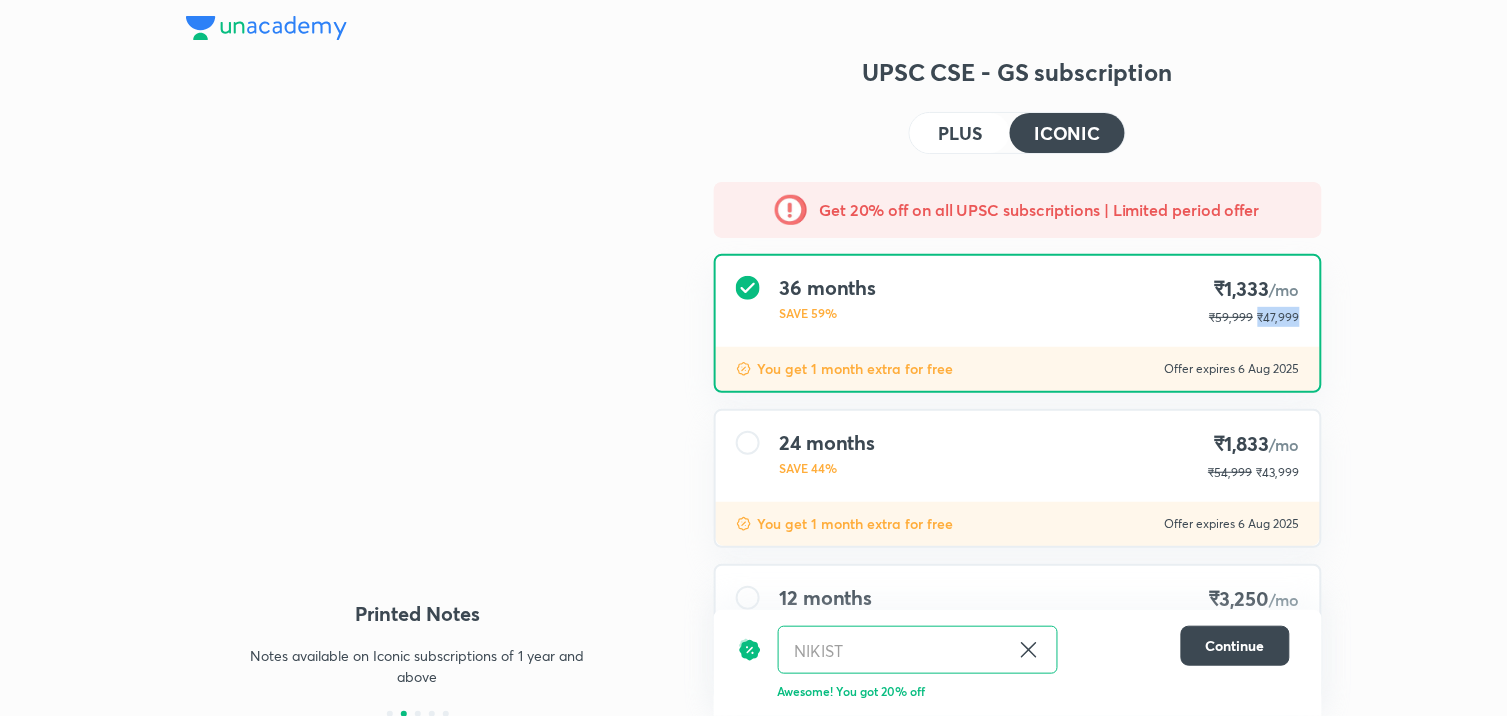 drag, startPoint x: 1294, startPoint y: 320, endPoint x: 1353, endPoint y: 322, distance: 59.03389 